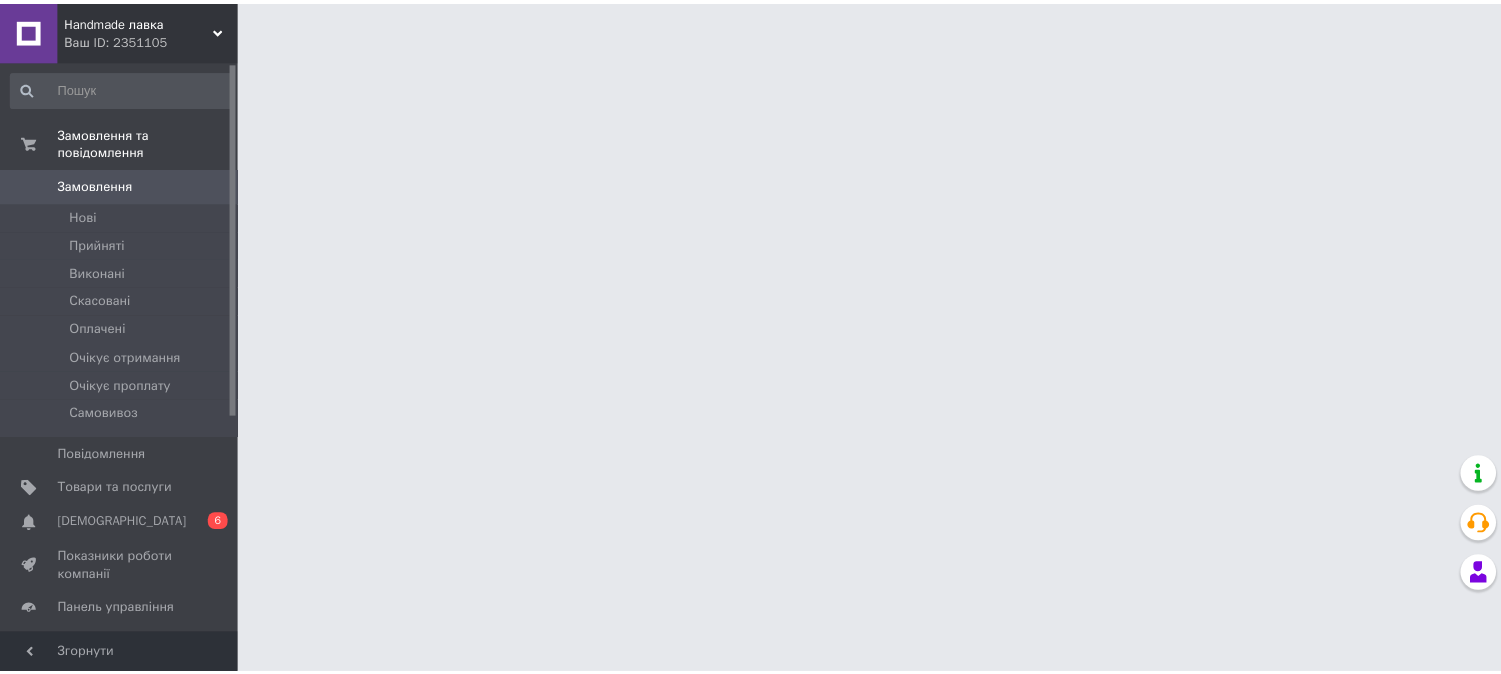 scroll, scrollTop: 0, scrollLeft: 0, axis: both 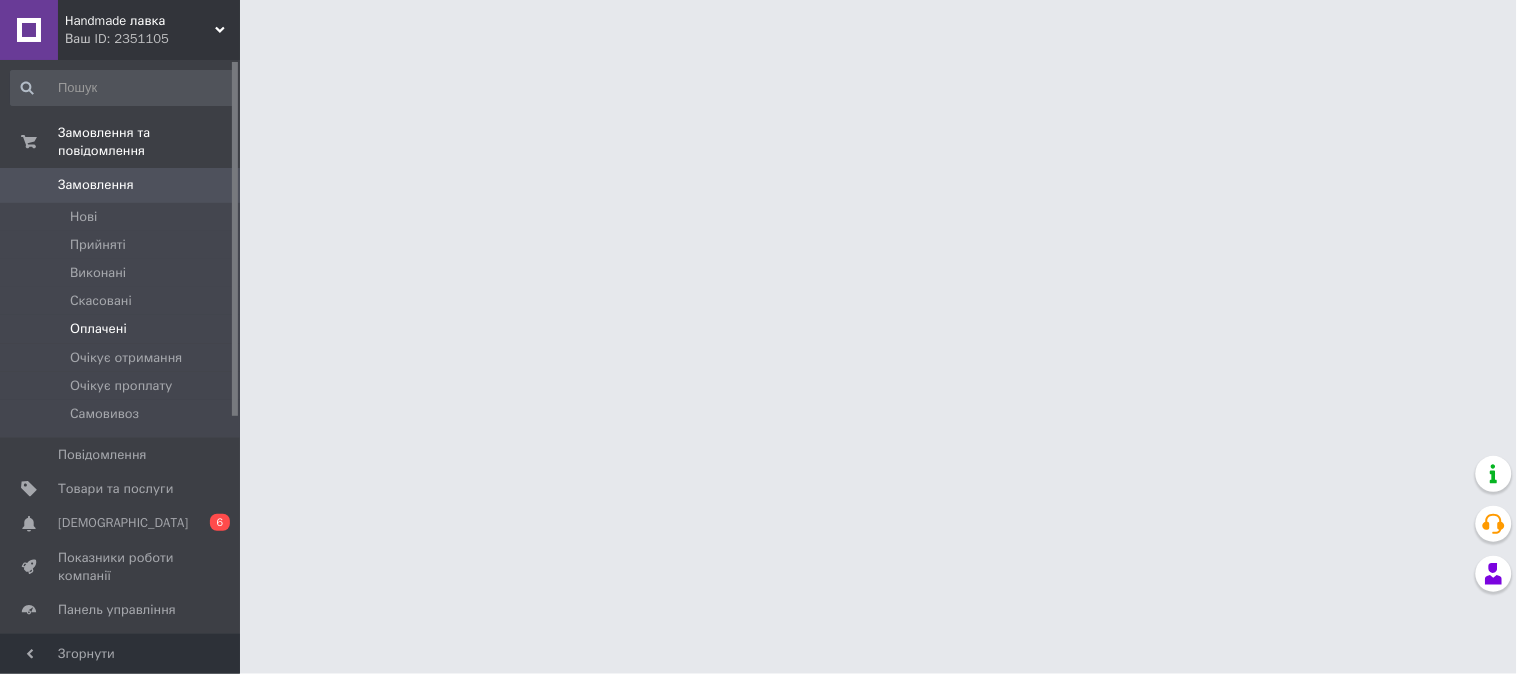 click on "Оплачені" at bounding box center [123, 329] 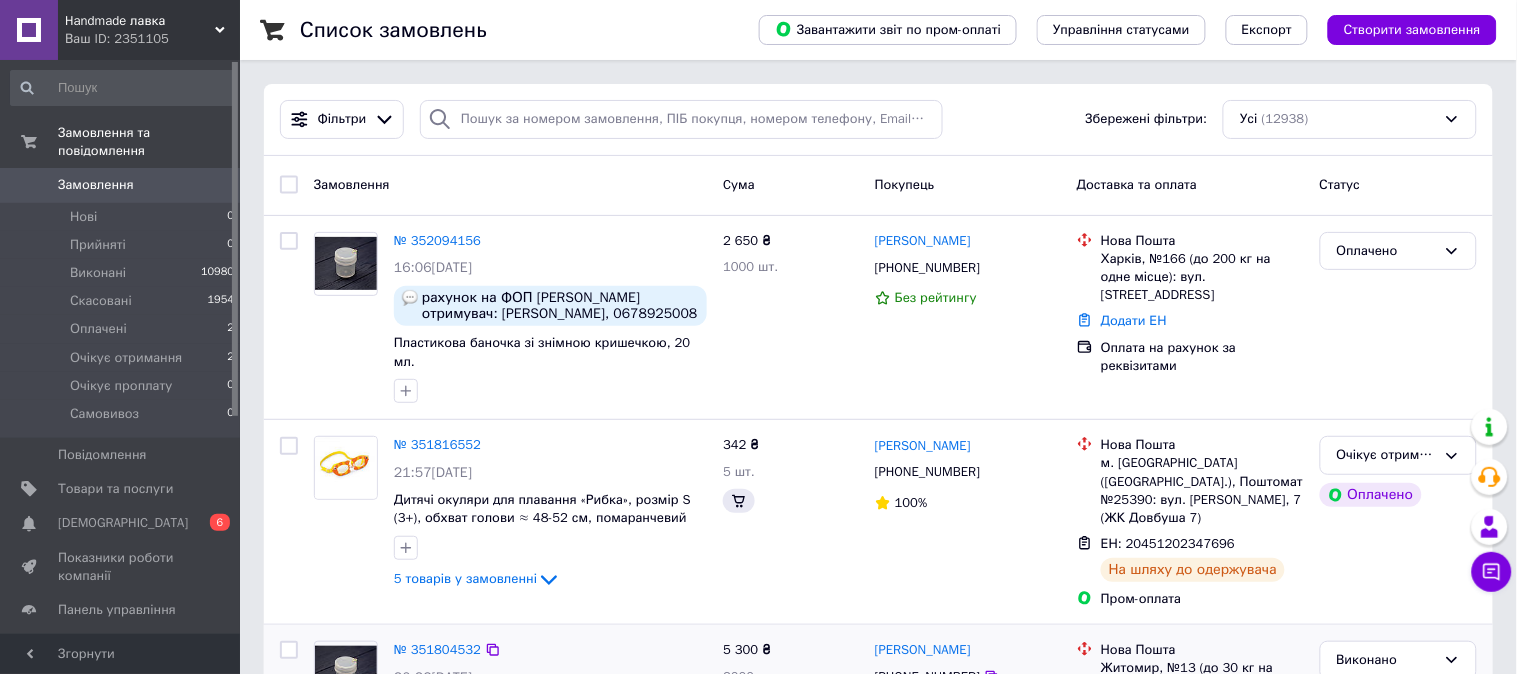 click on "Замовлення" at bounding box center [510, 185] 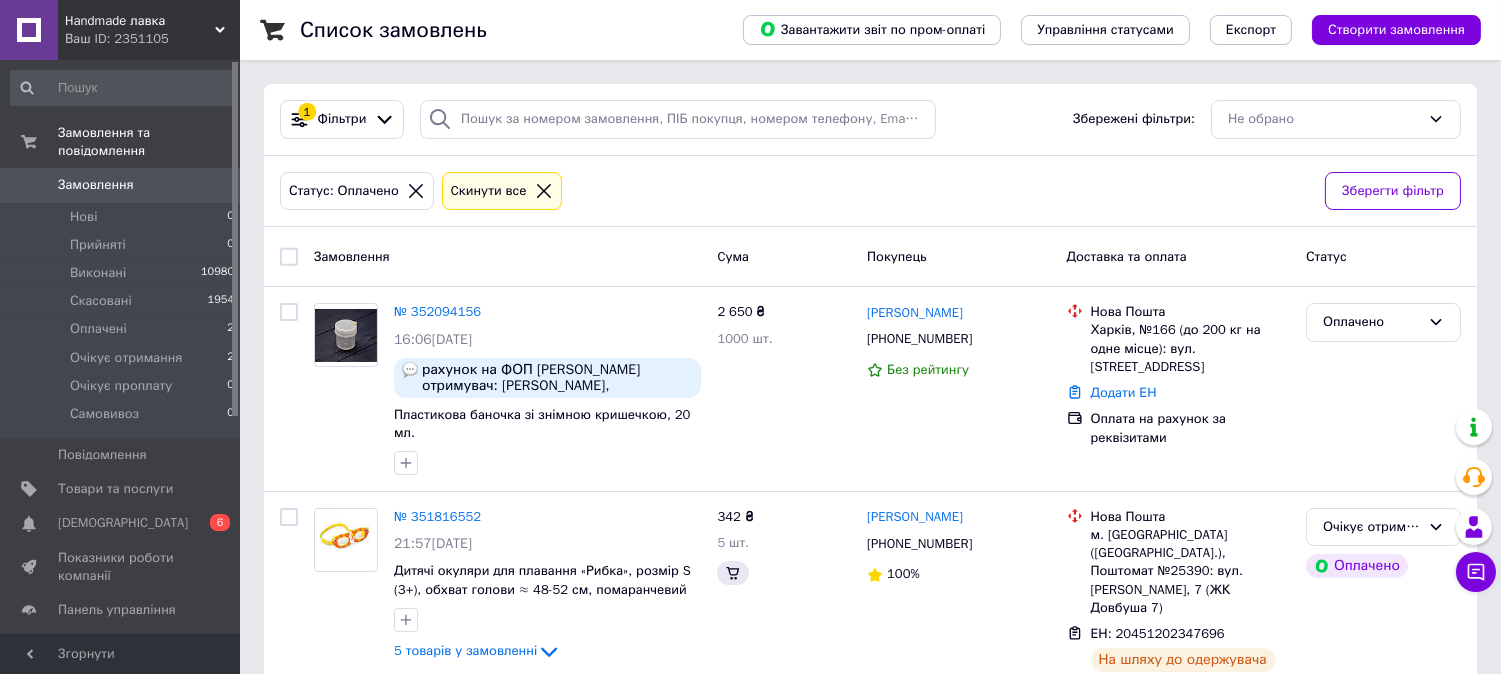 click on "№ 352094156" at bounding box center (437, 311) 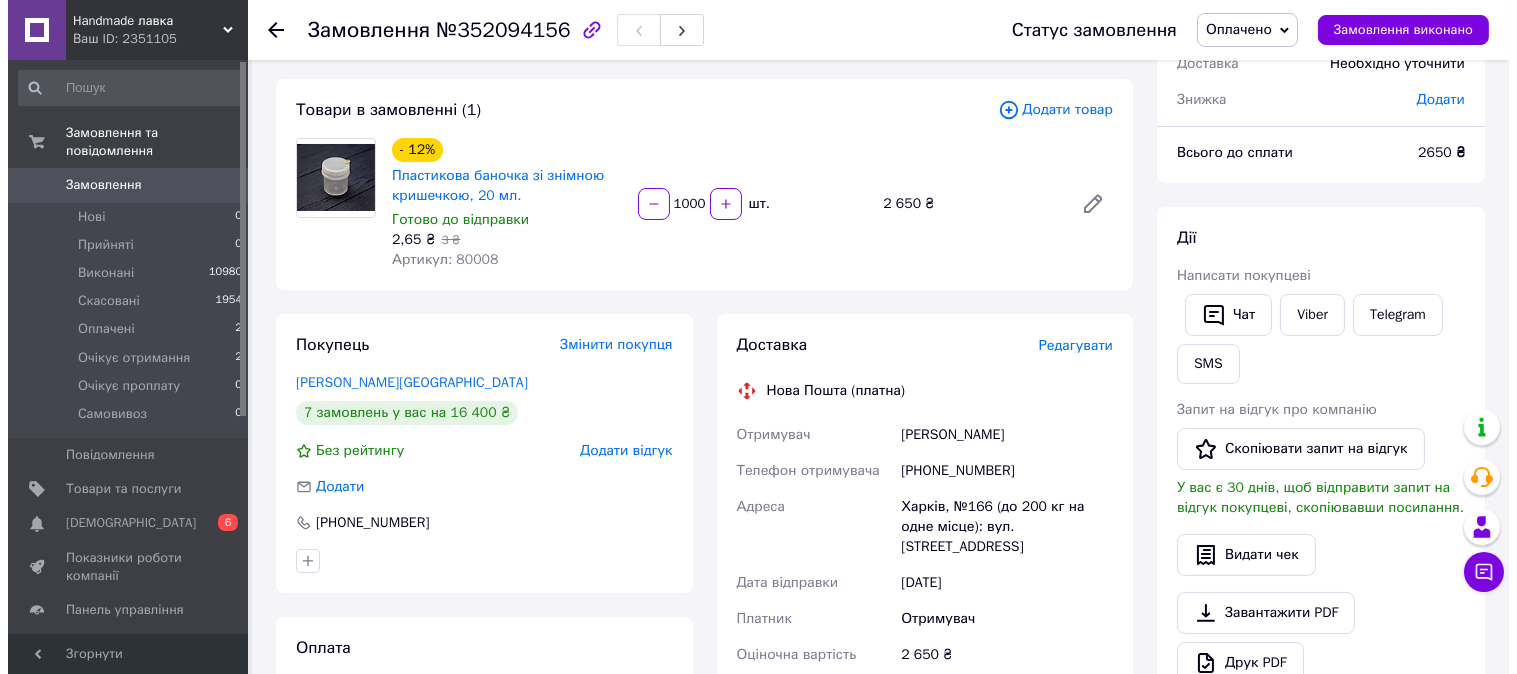 scroll, scrollTop: 222, scrollLeft: 0, axis: vertical 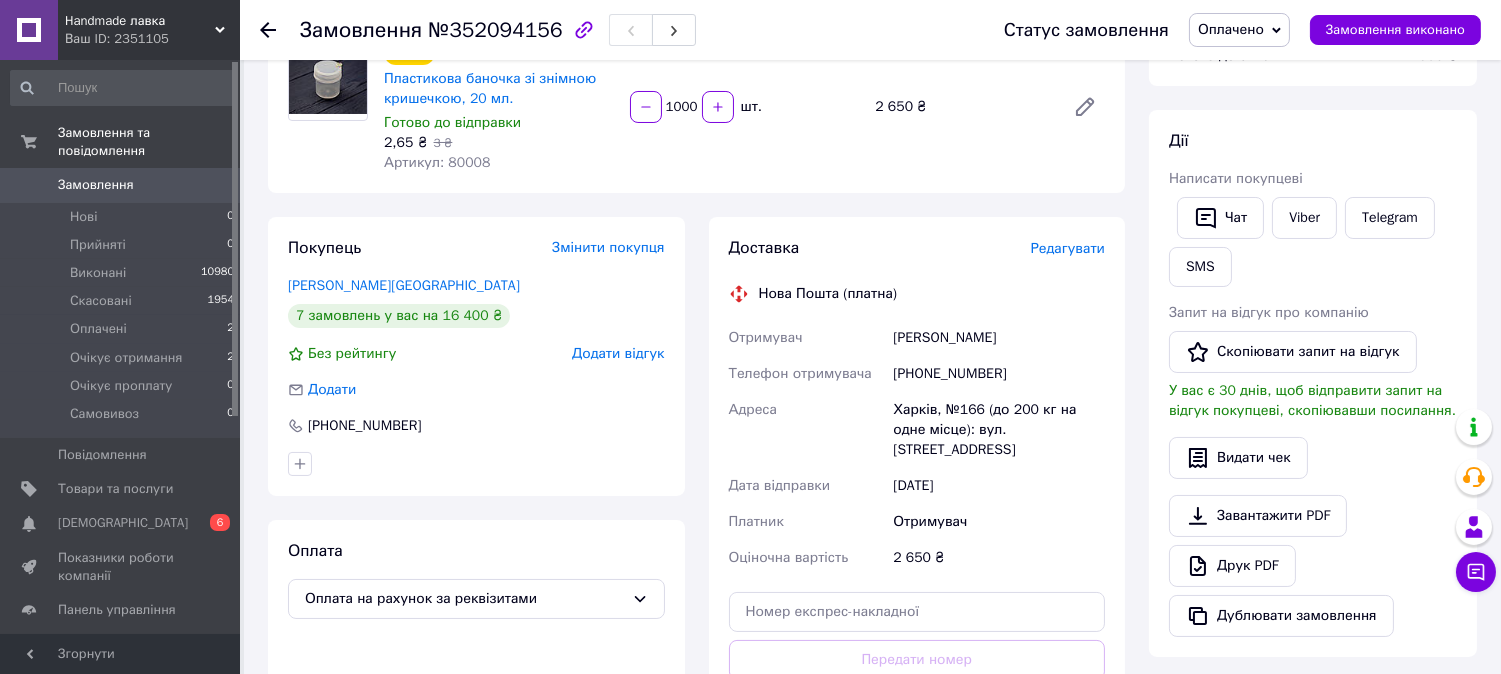 drag, startPoint x: 726, startPoint y: 336, endPoint x: 917, endPoint y: 358, distance: 192.26285 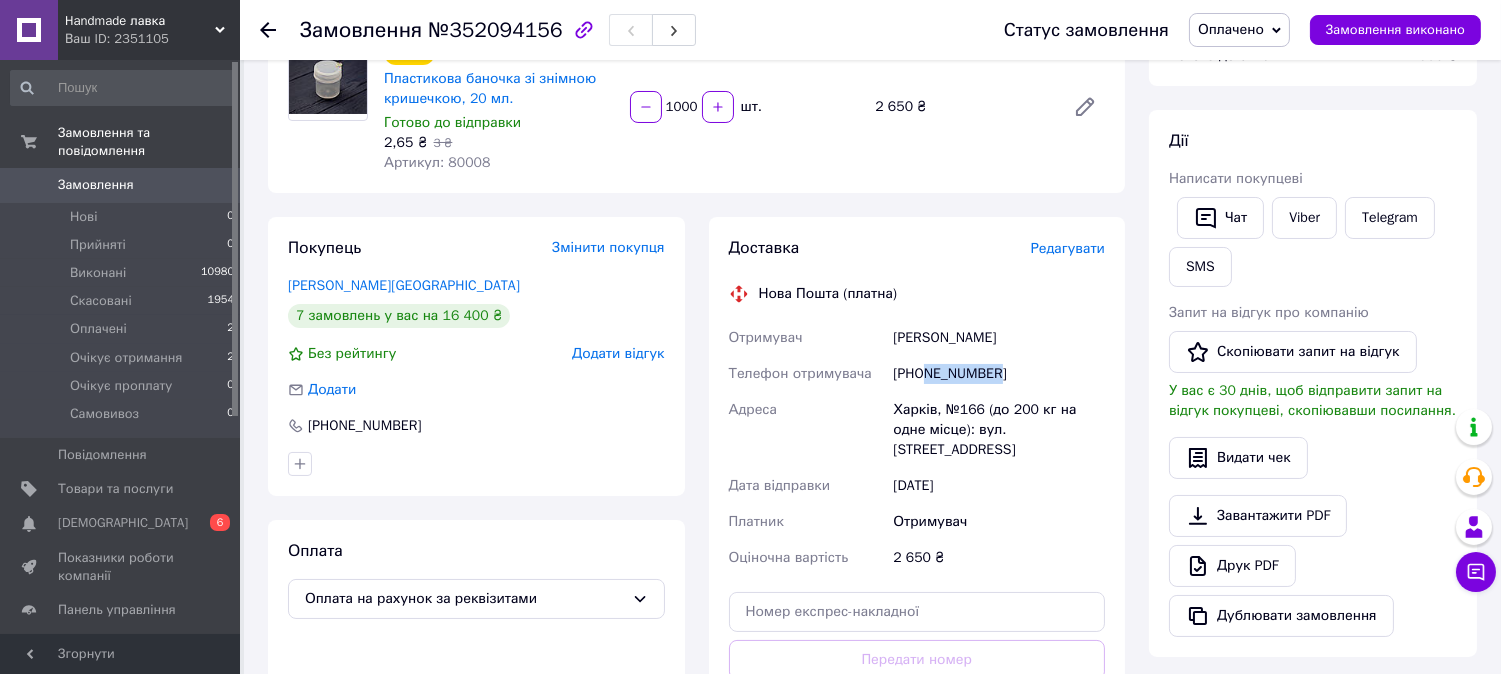 drag, startPoint x: 963, startPoint y: 364, endPoint x: 1007, endPoint y: 376, distance: 45.607018 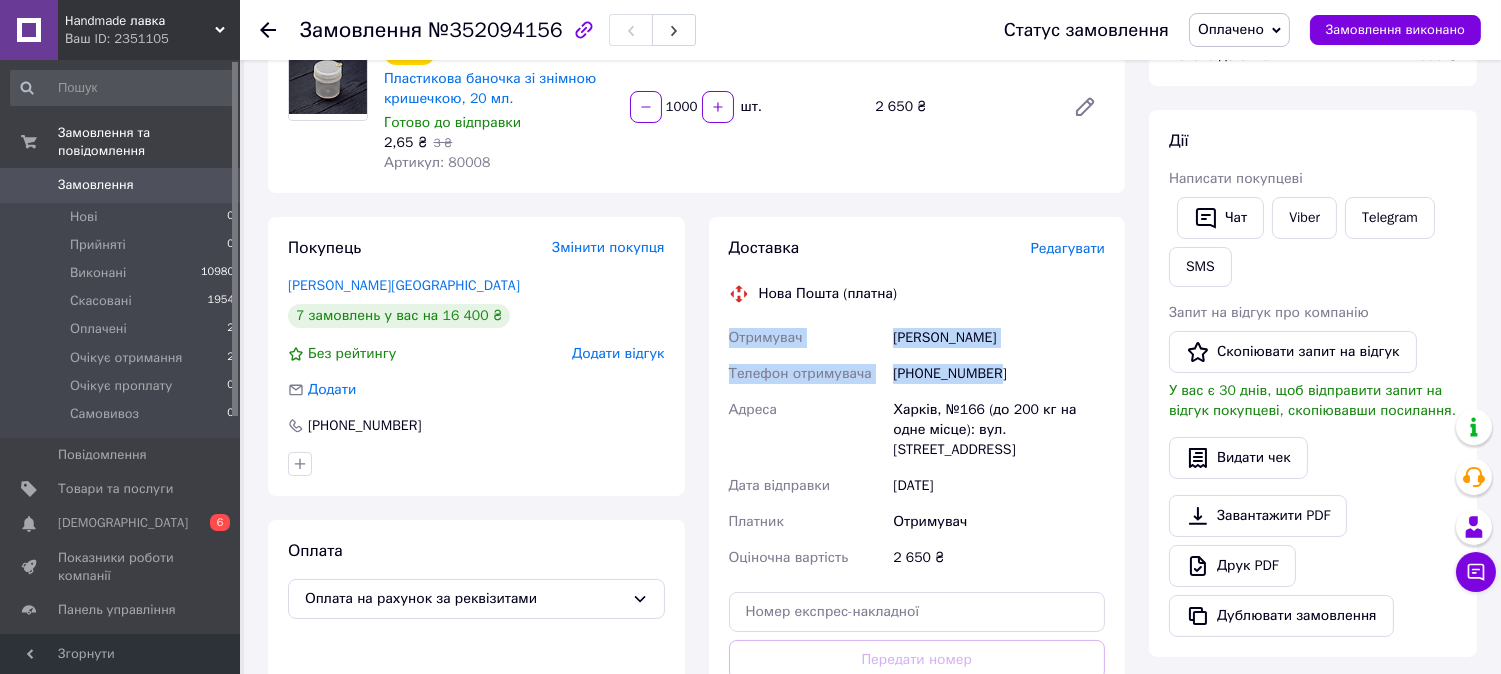 drag, startPoint x: 1011, startPoint y: 372, endPoint x: 727, endPoint y: 331, distance: 286.94424 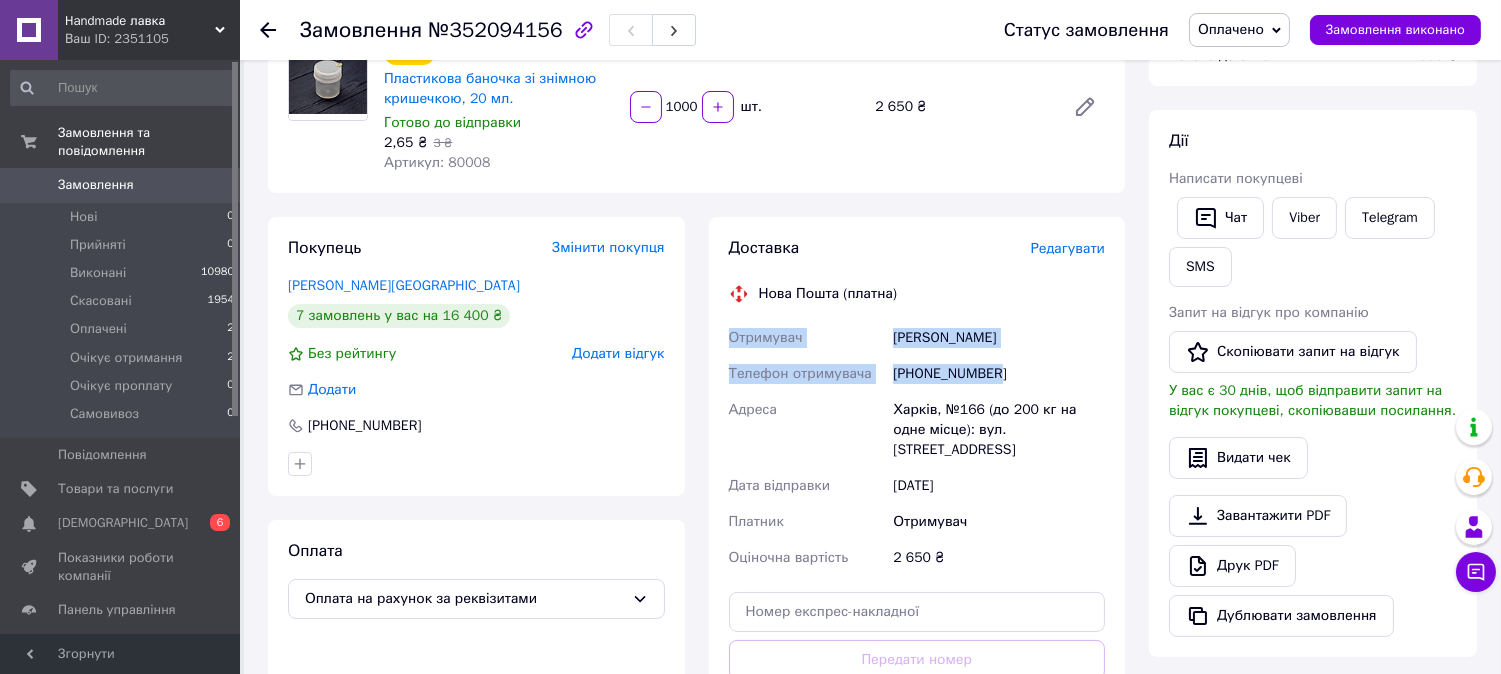 drag, startPoint x: 777, startPoint y: 338, endPoint x: 788, endPoint y: 337, distance: 11.045361 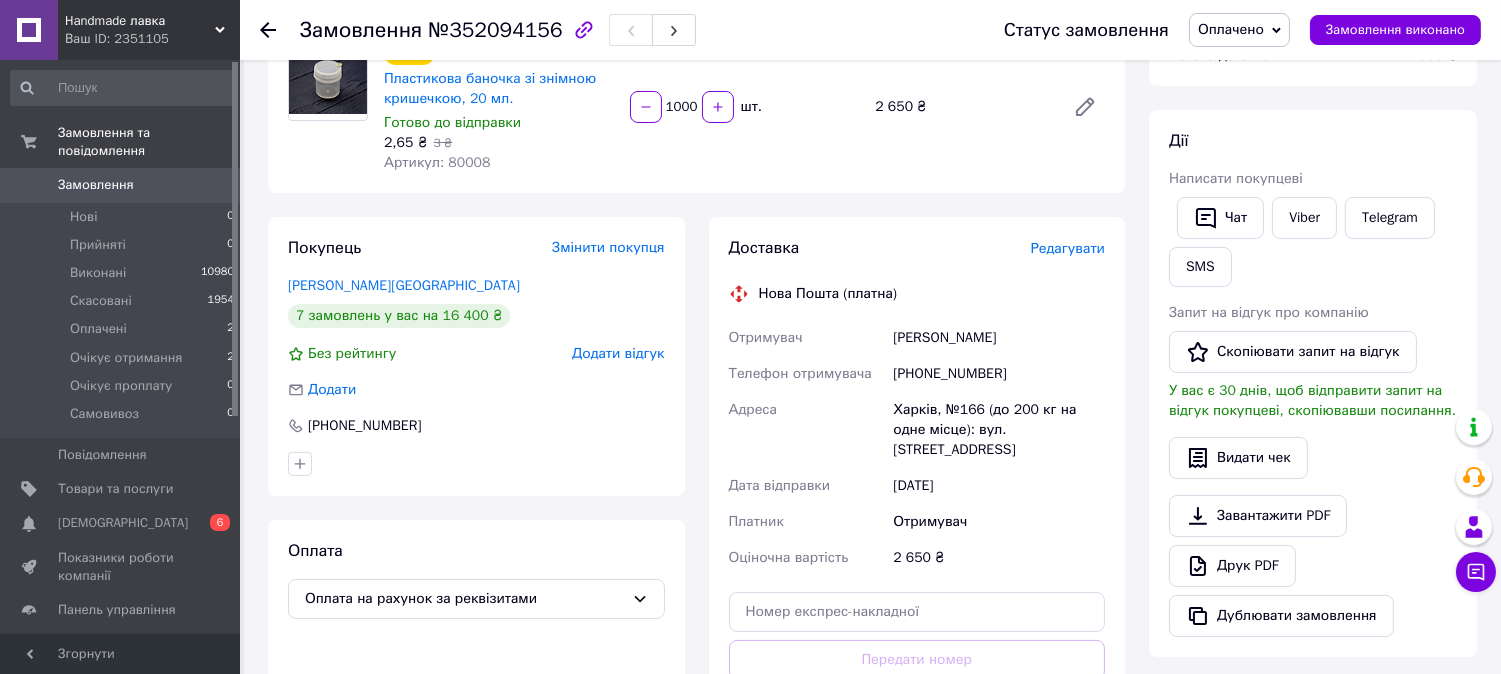 click on "Редагувати" at bounding box center (1068, 248) 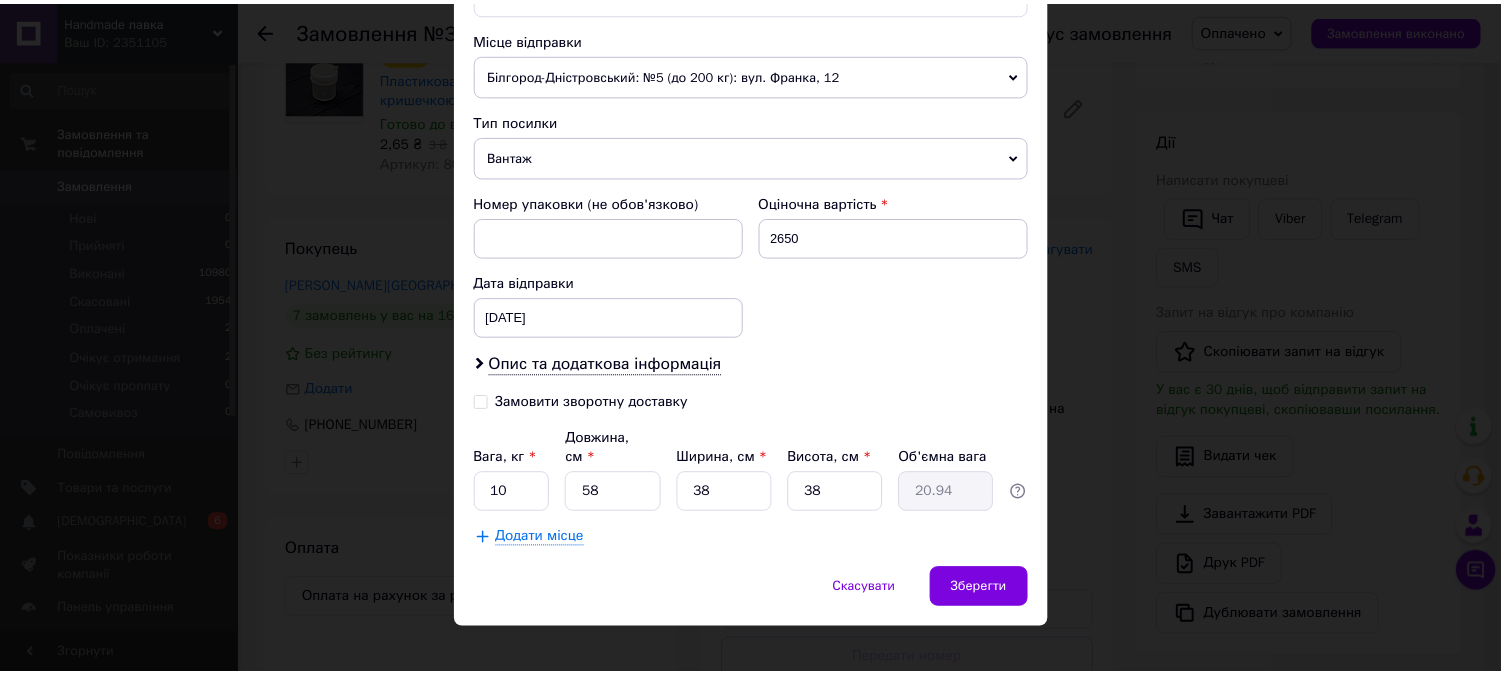 scroll, scrollTop: 692, scrollLeft: 0, axis: vertical 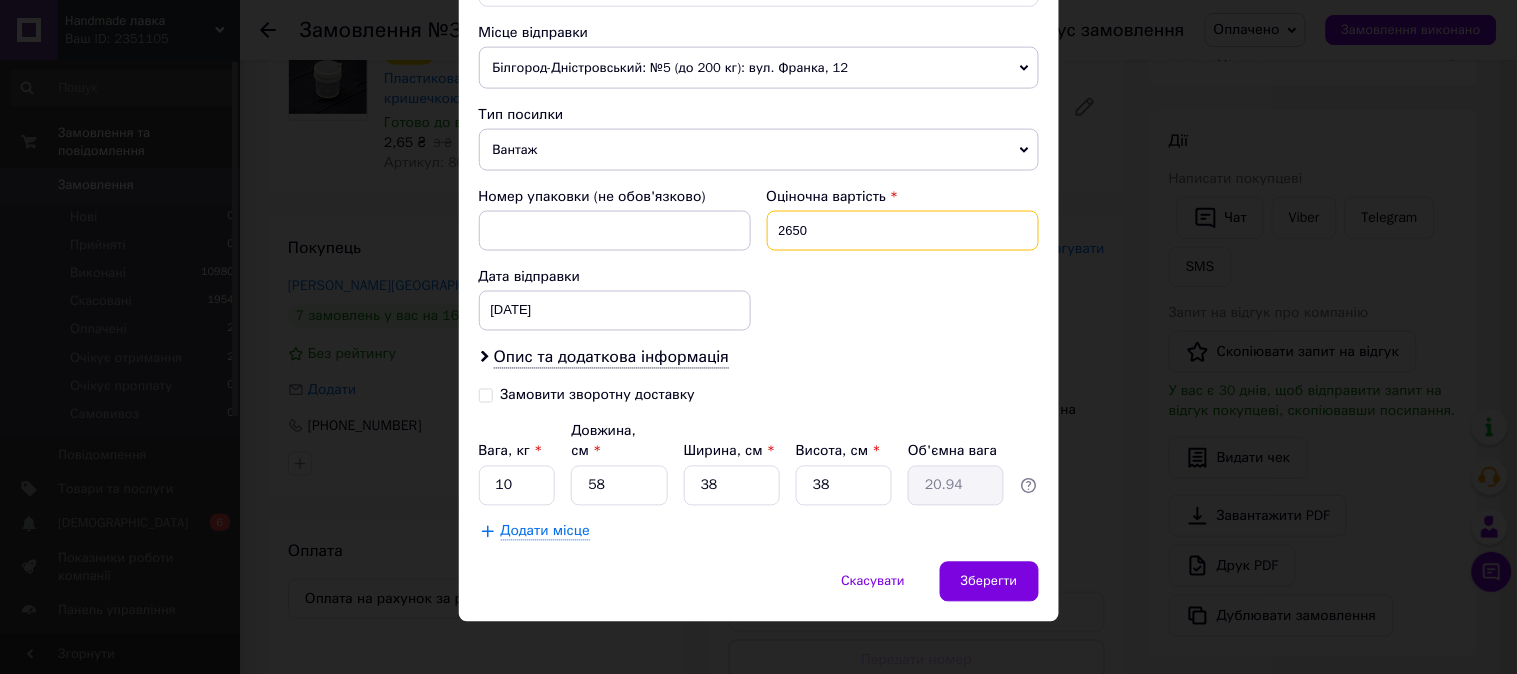 click on "2650" at bounding box center [903, 231] 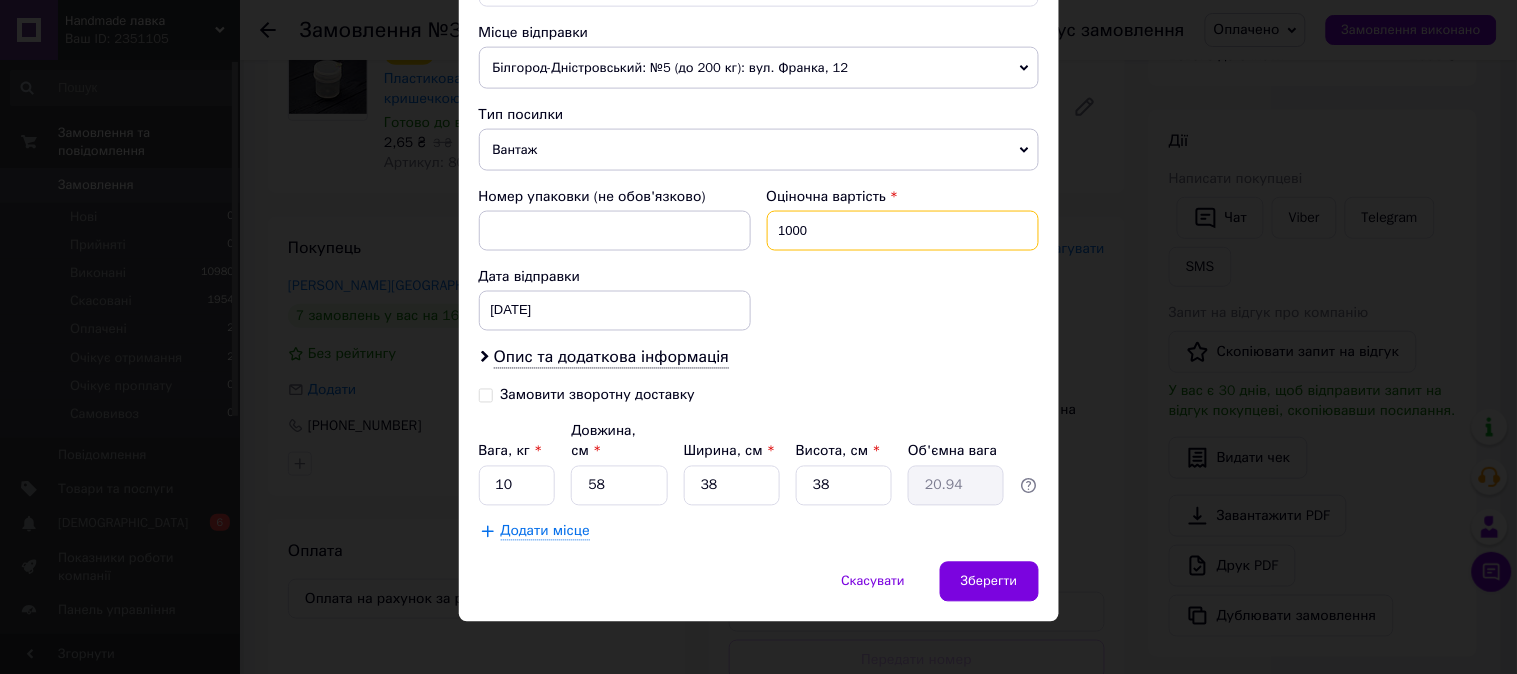 type on "1000" 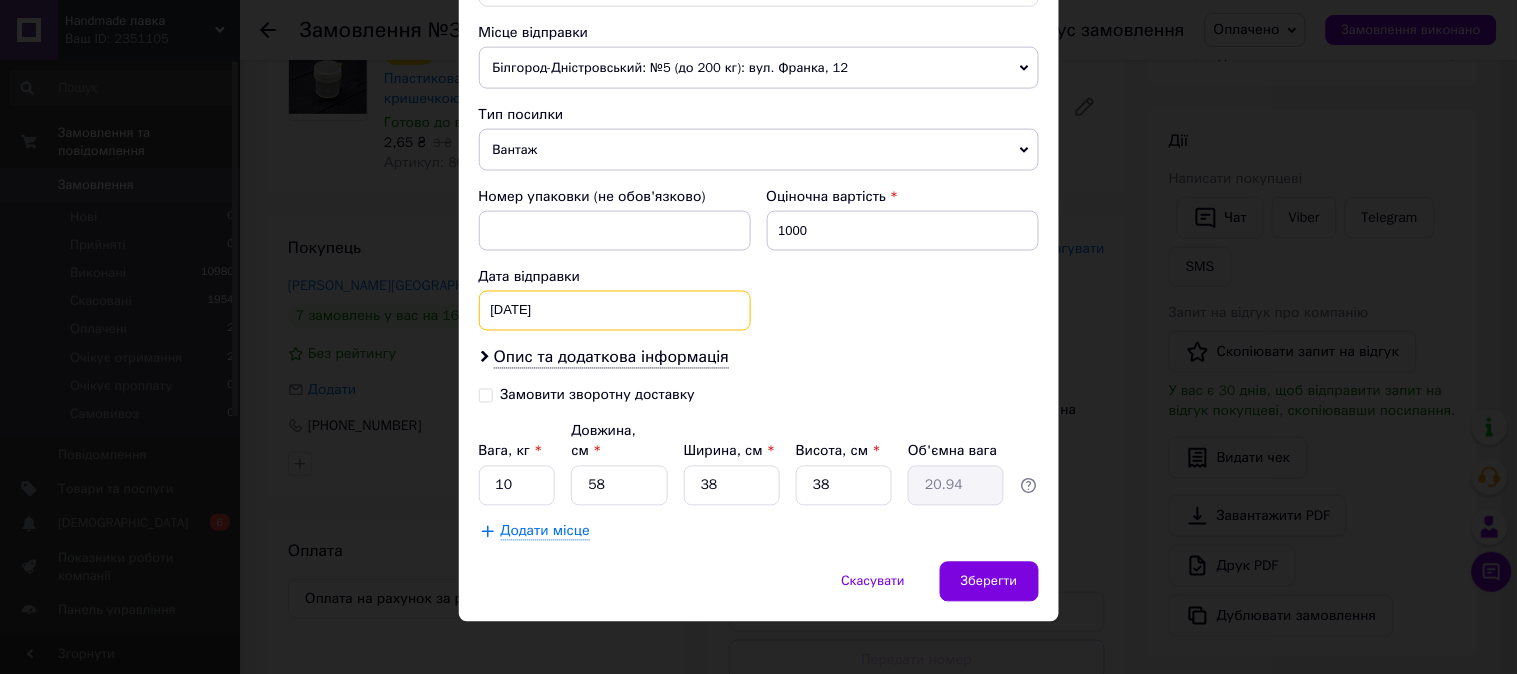 click on "21.03.2025 < 2025 > < Март > Пн Вт Ср Чт Пт Сб Вс 24 25 26 27 28 1 2 3 4 5 6 7 8 9 10 11 12 13 14 15 16 17 18 19 20 21 22 23 24 25 26 27 28 29 30 31 1 2 3 4 5 6" at bounding box center [615, 311] 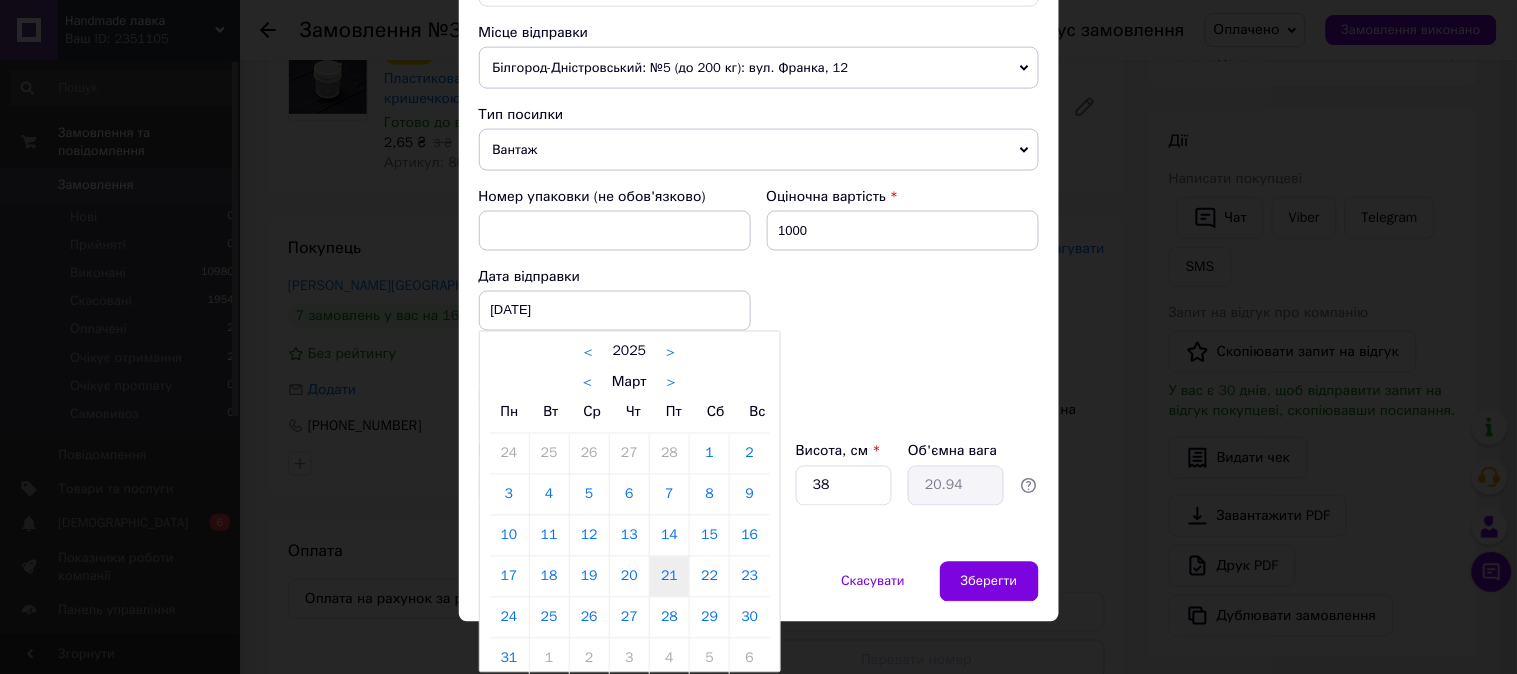 click on ">" at bounding box center (671, 383) 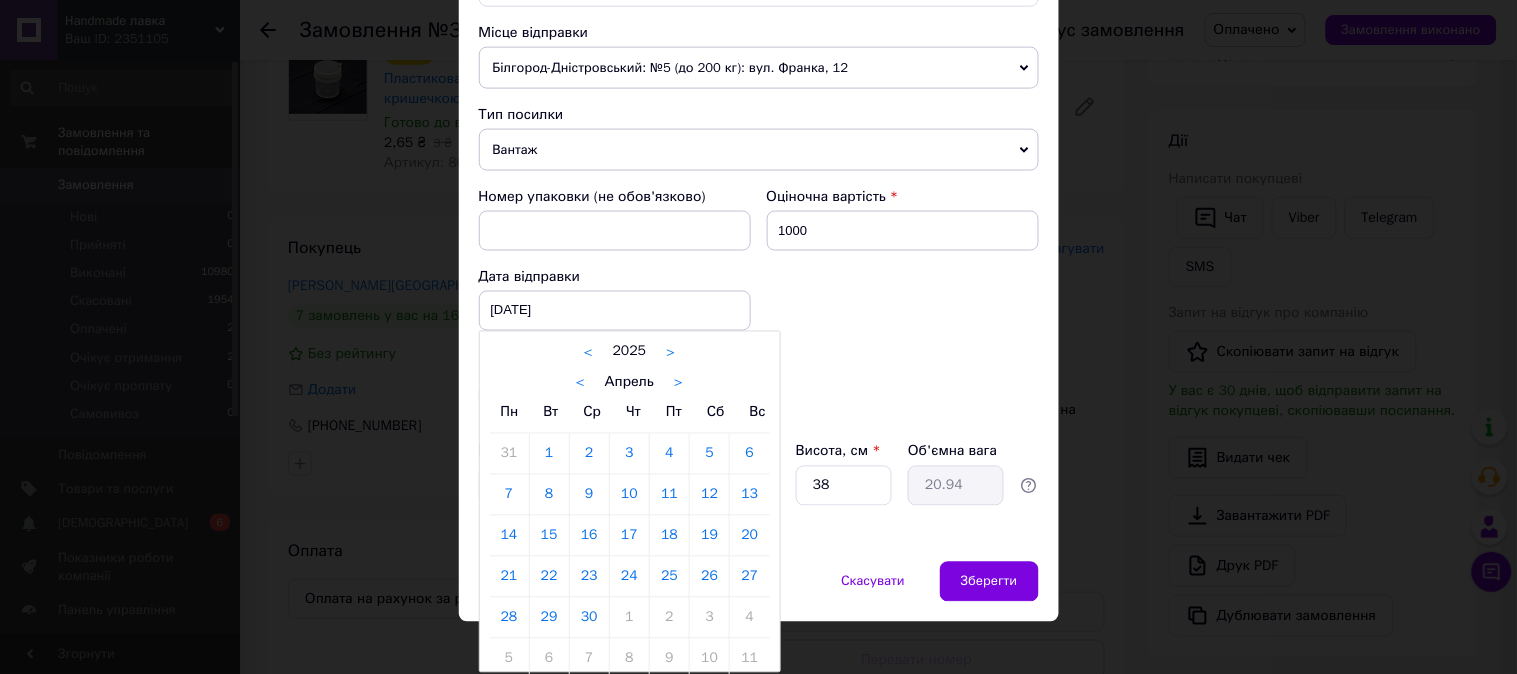 click on "< Апрель >" at bounding box center [630, 382] 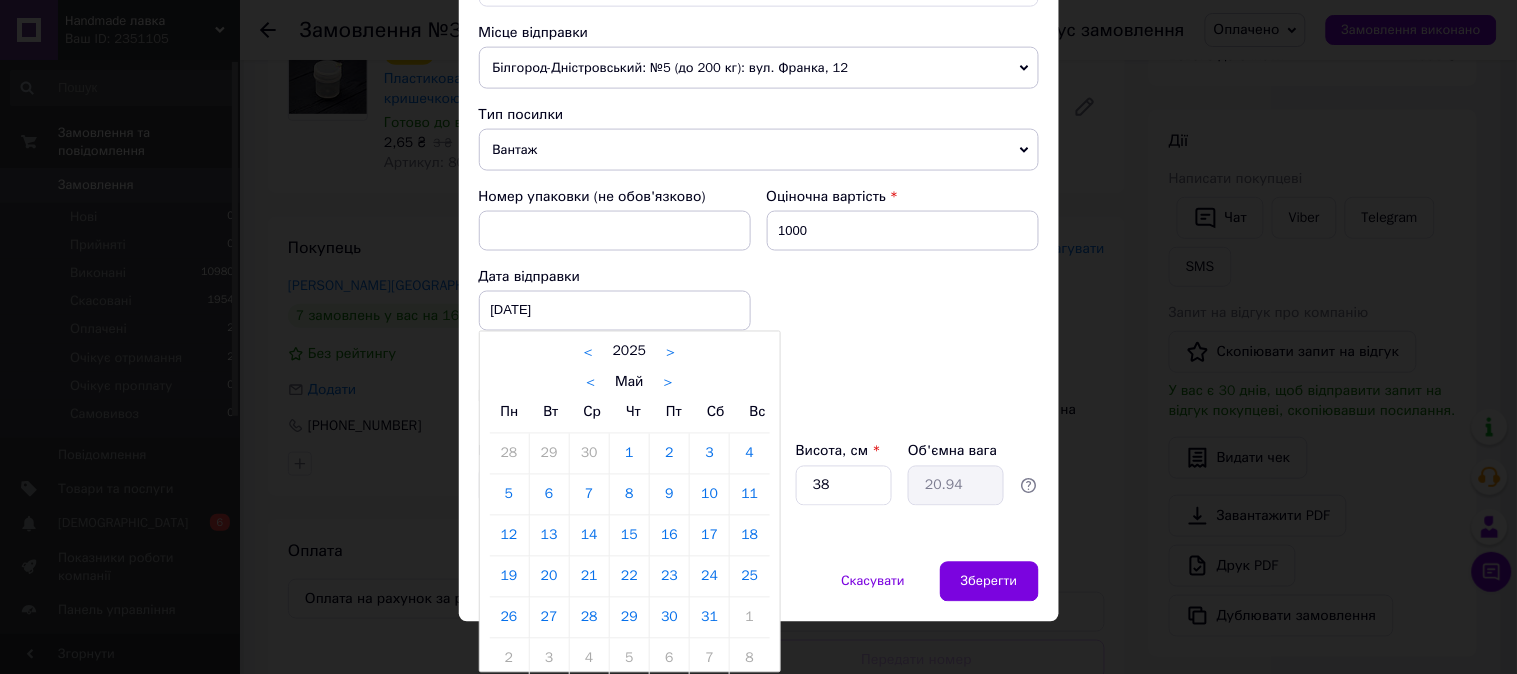 click on ">" at bounding box center (668, 383) 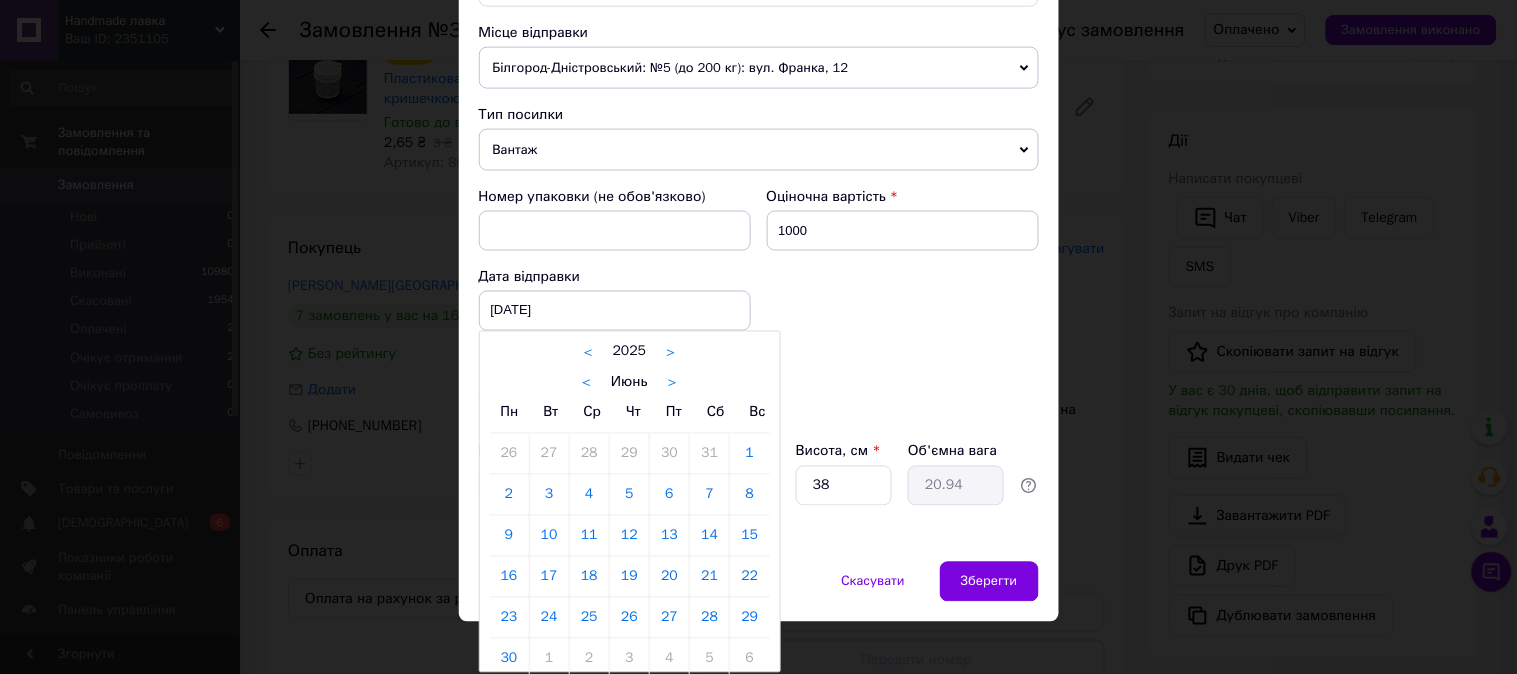 click on ">" at bounding box center (672, 383) 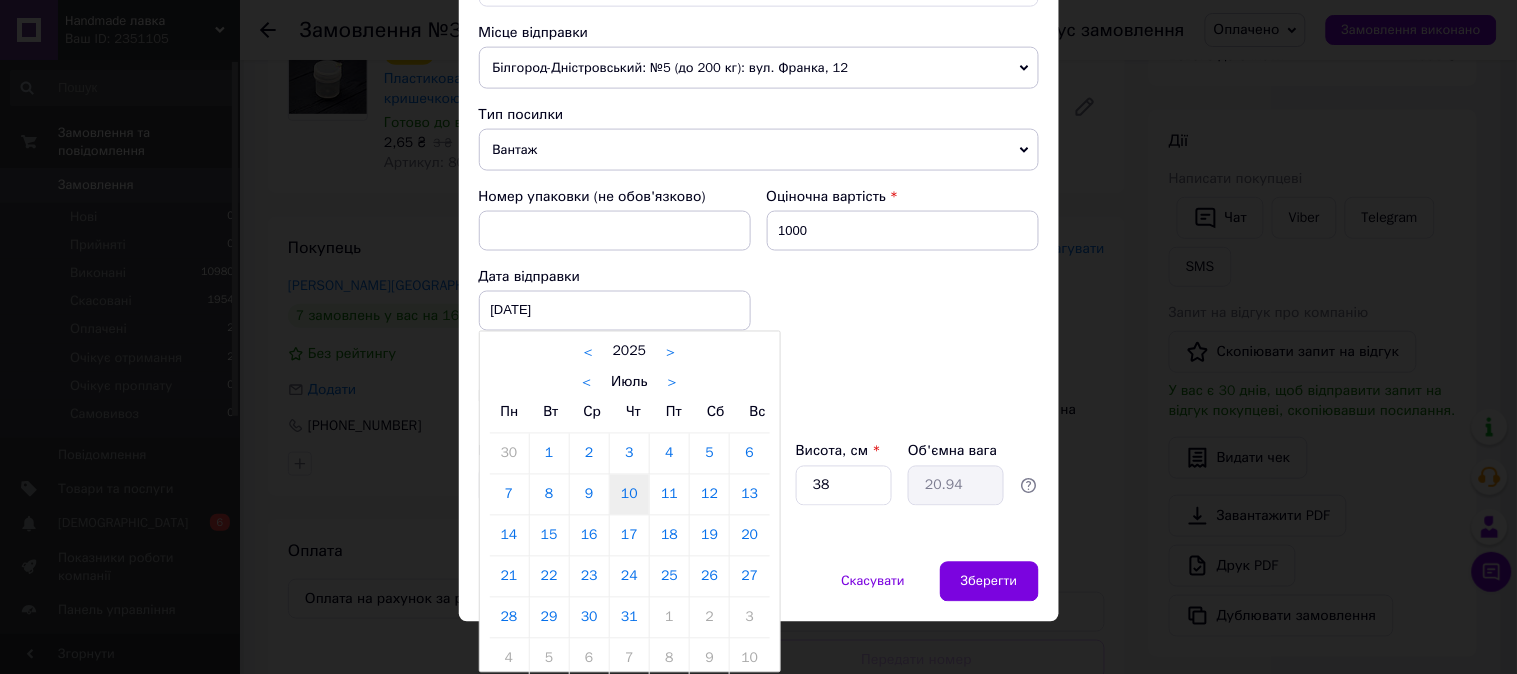 click on "10" at bounding box center [629, 495] 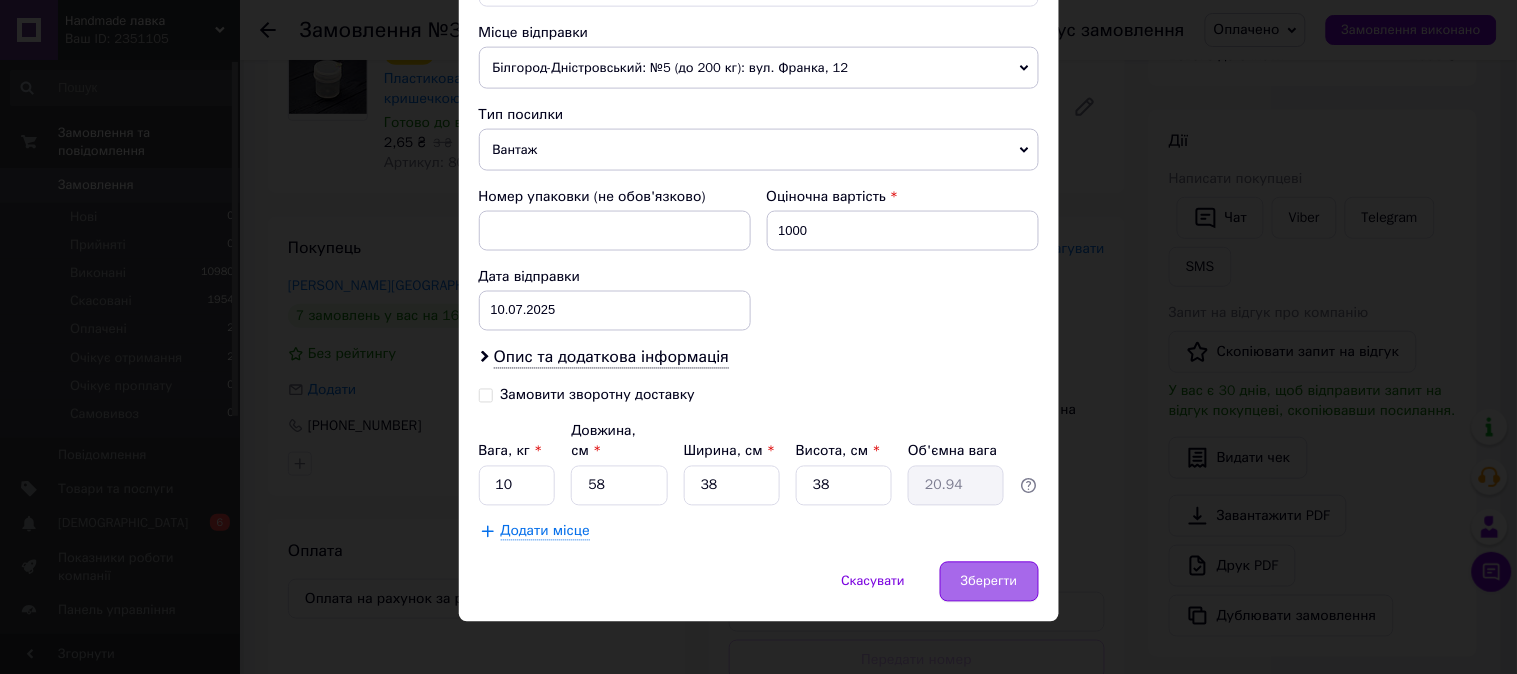 click on "Зберегти" at bounding box center (989, 582) 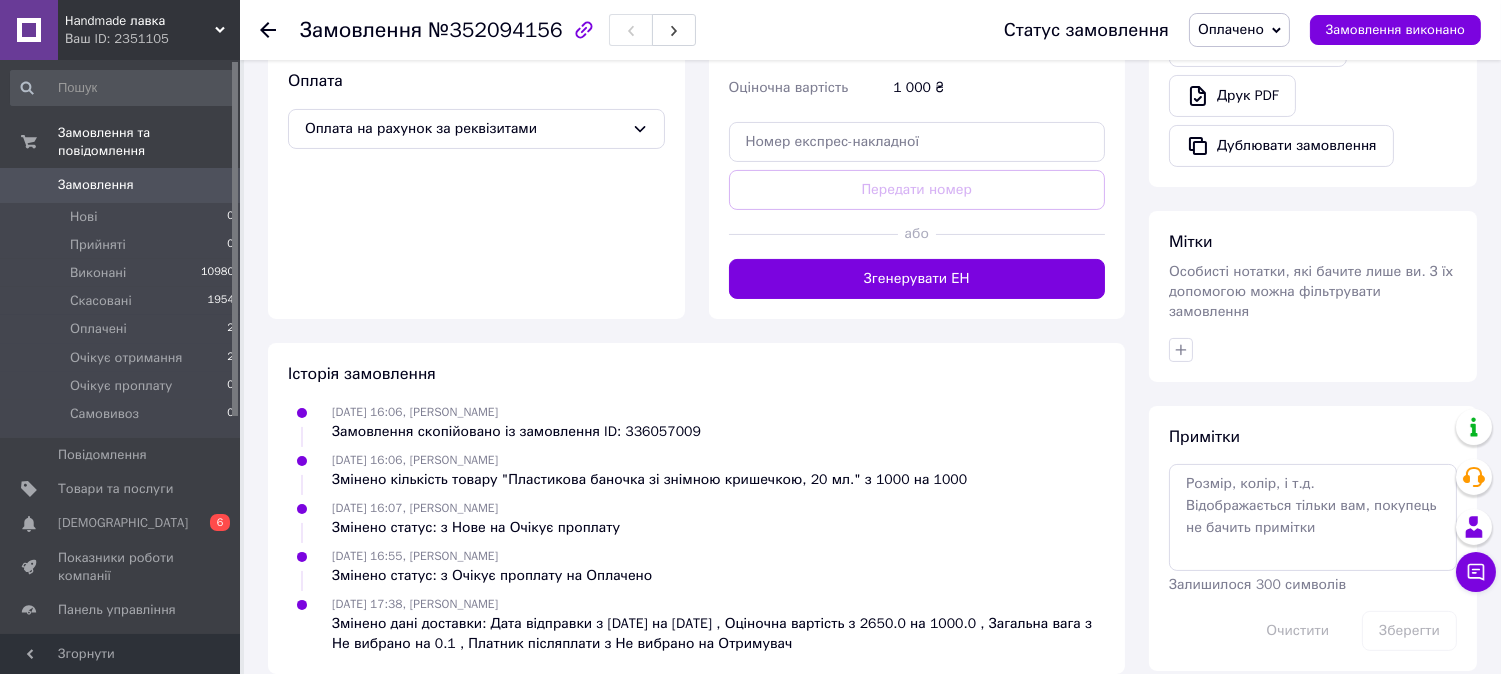 scroll, scrollTop: 695, scrollLeft: 0, axis: vertical 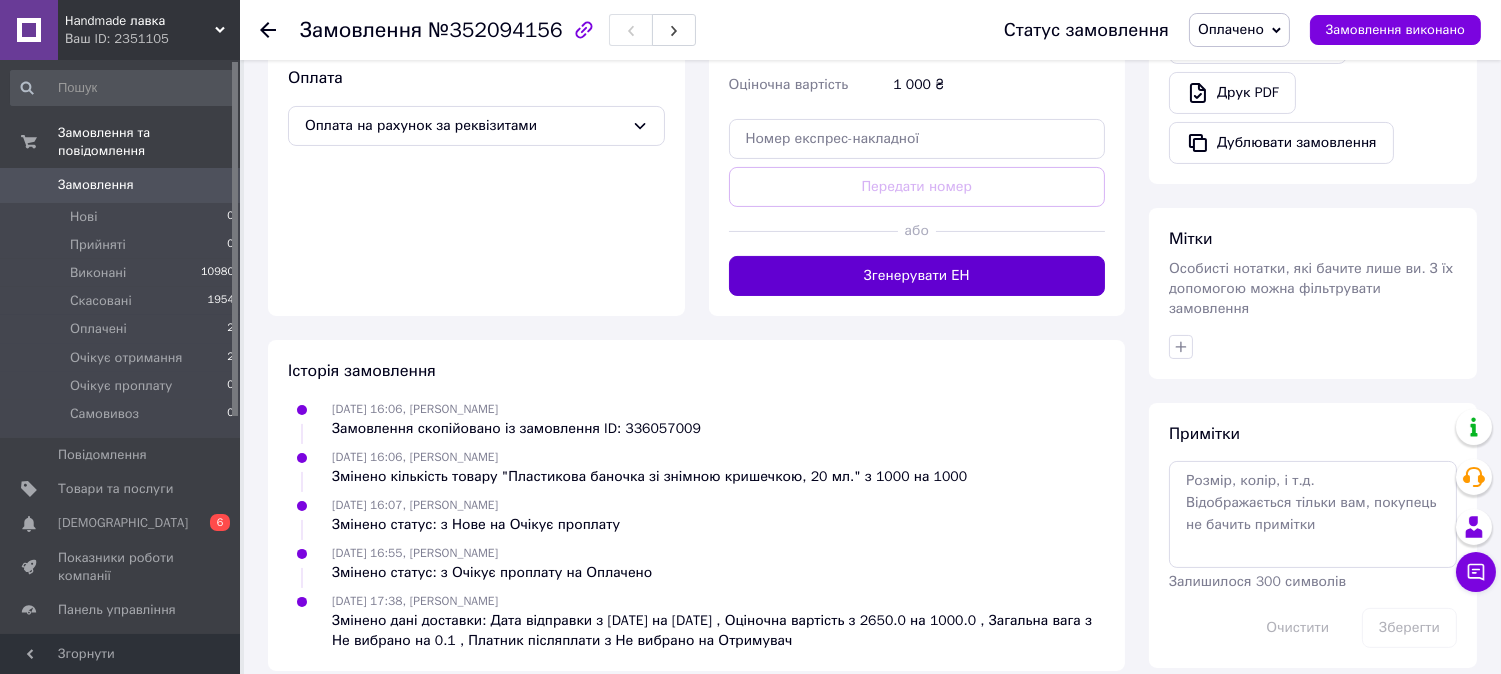 click on "Згенерувати ЕН" at bounding box center (917, 276) 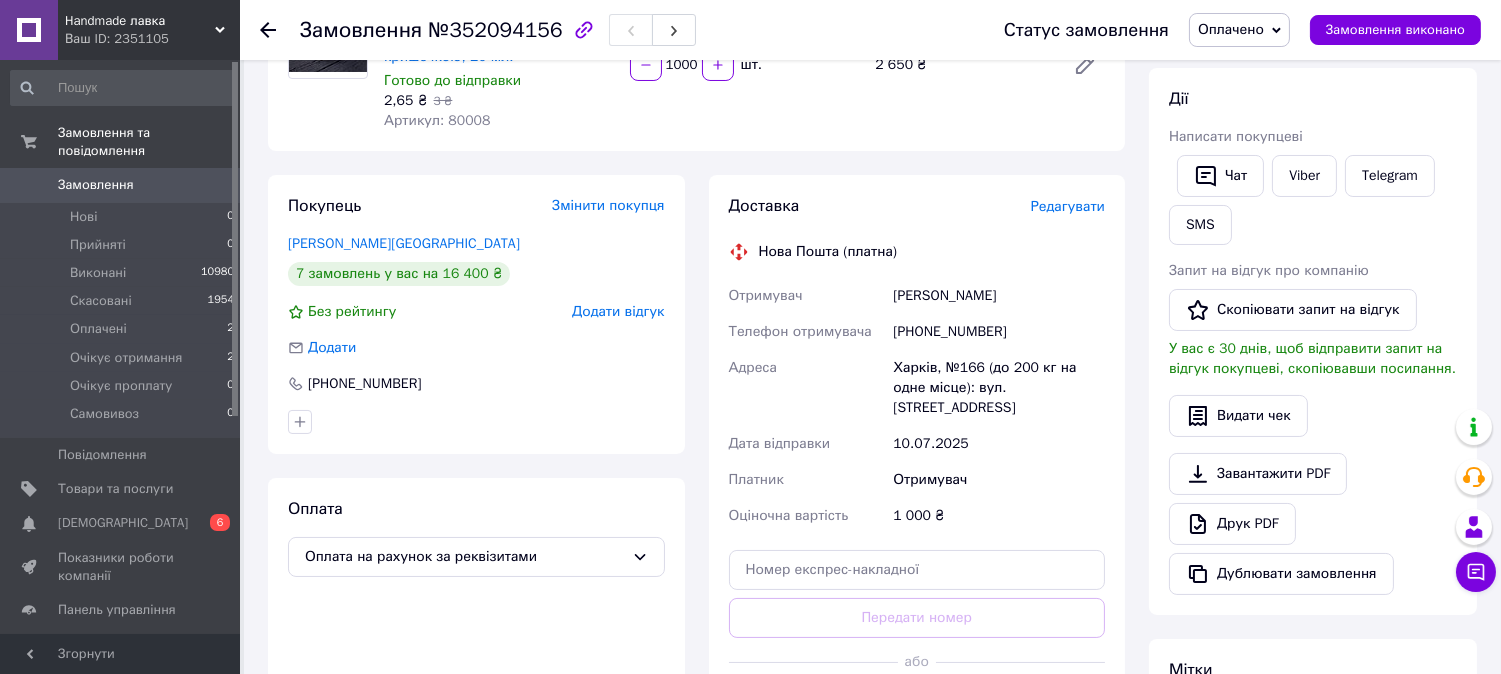 scroll, scrollTop: 362, scrollLeft: 0, axis: vertical 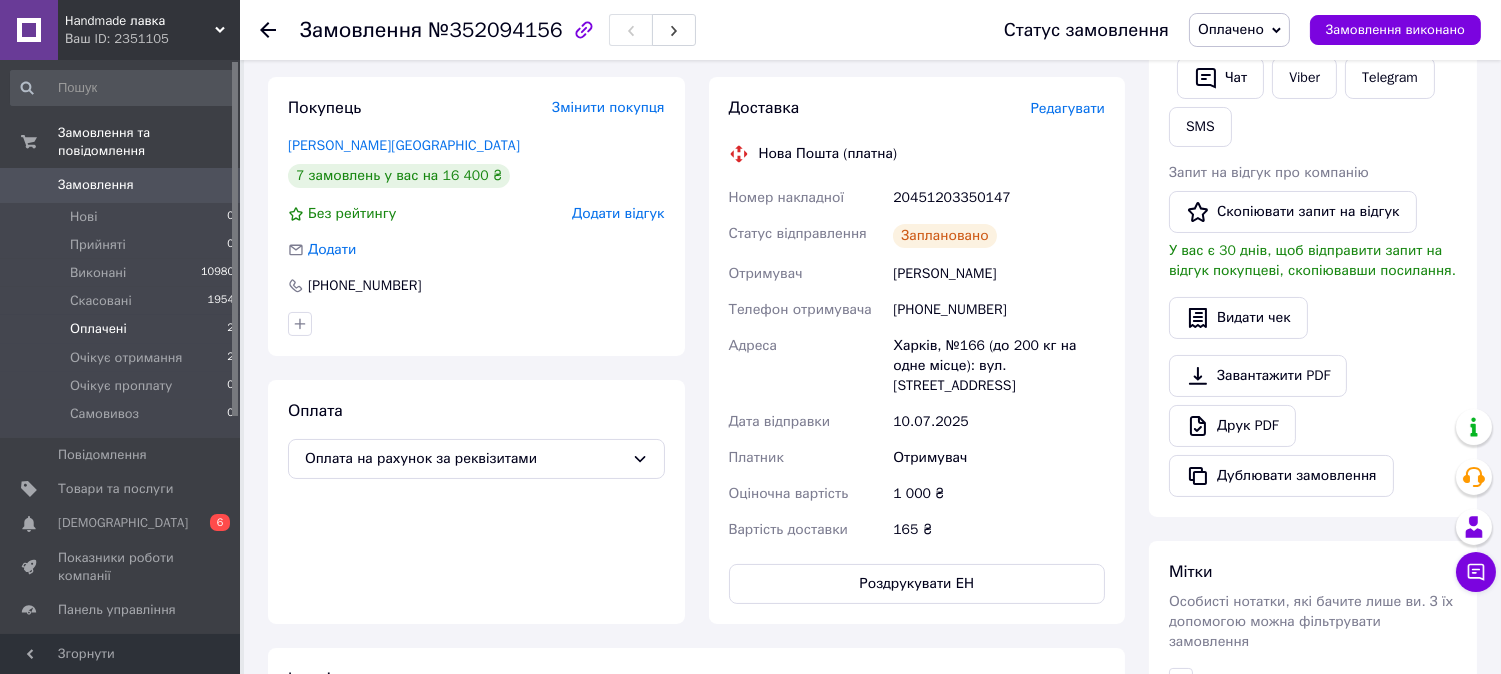 click on "Оплачені 2" at bounding box center (123, 329) 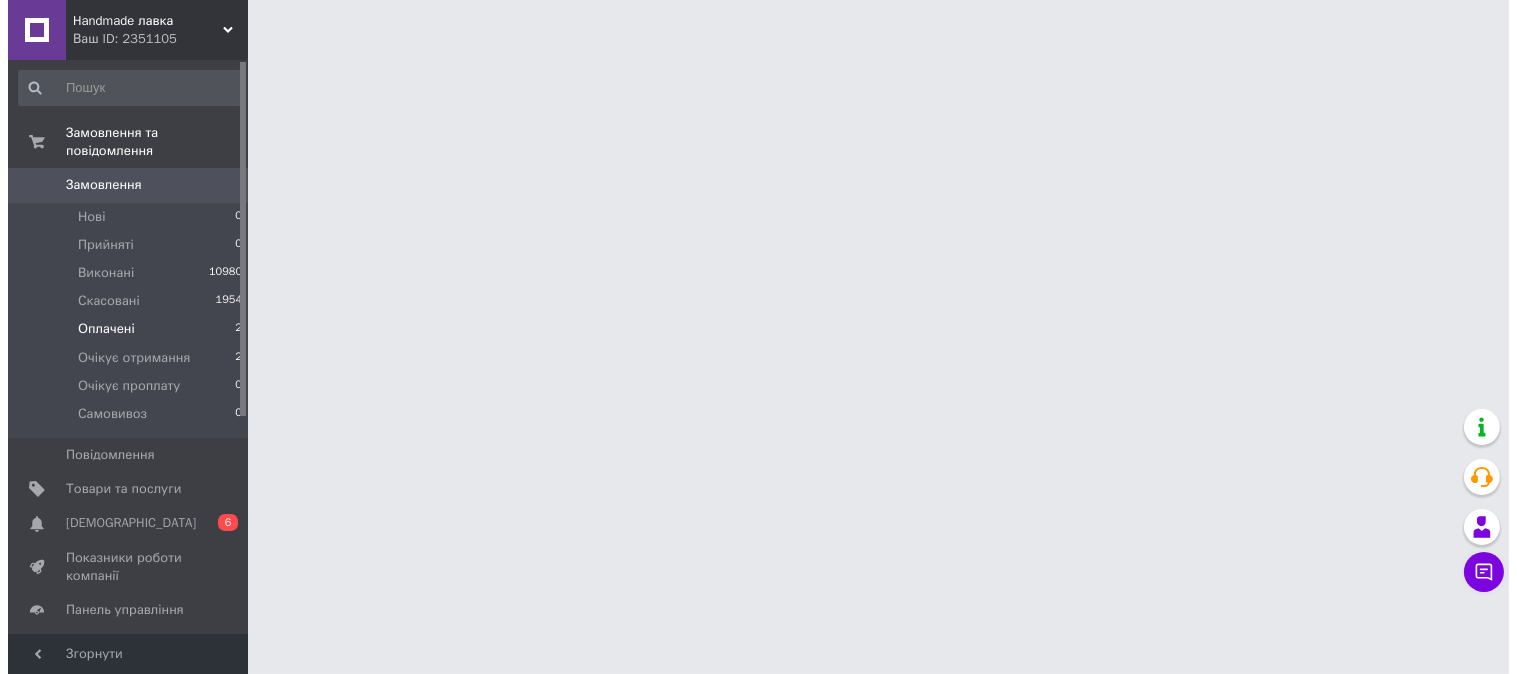 scroll, scrollTop: 0, scrollLeft: 0, axis: both 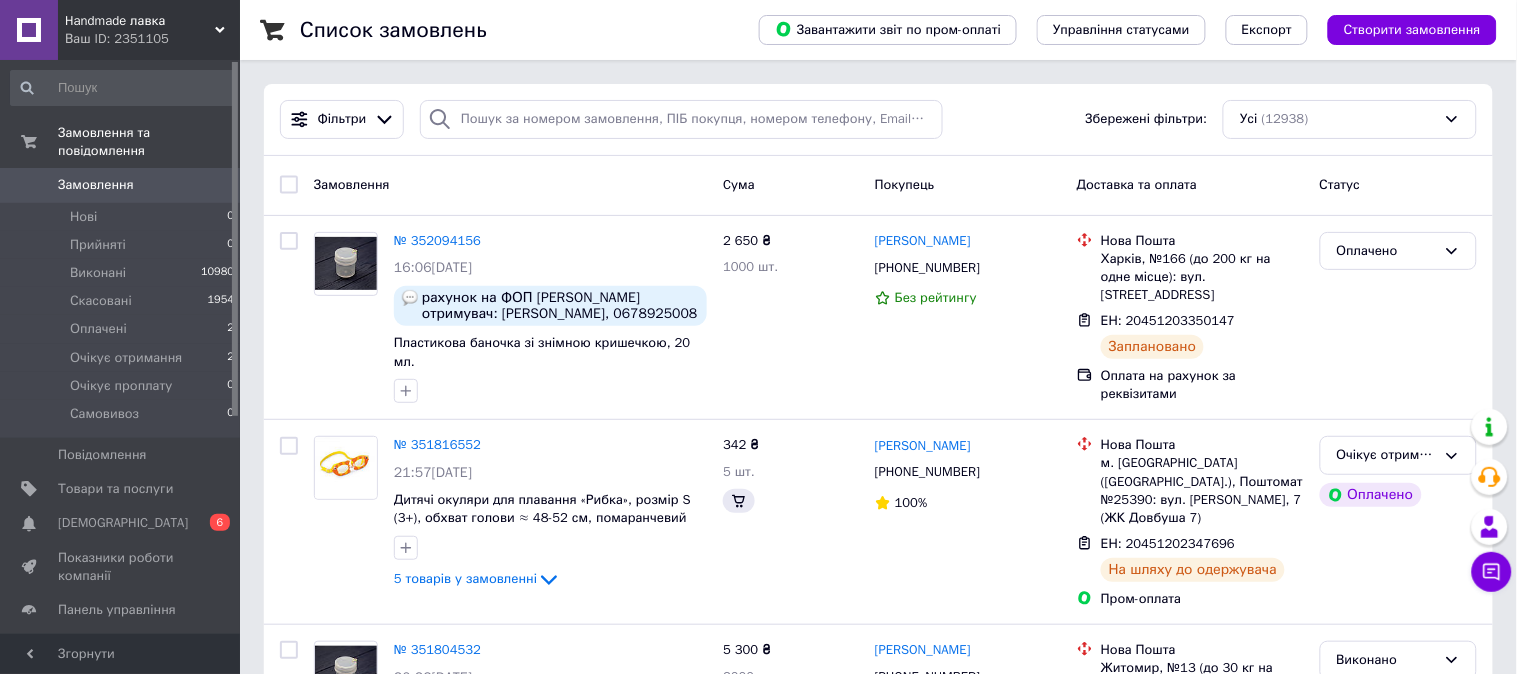 click on "Оплачені 2" at bounding box center [123, 329] 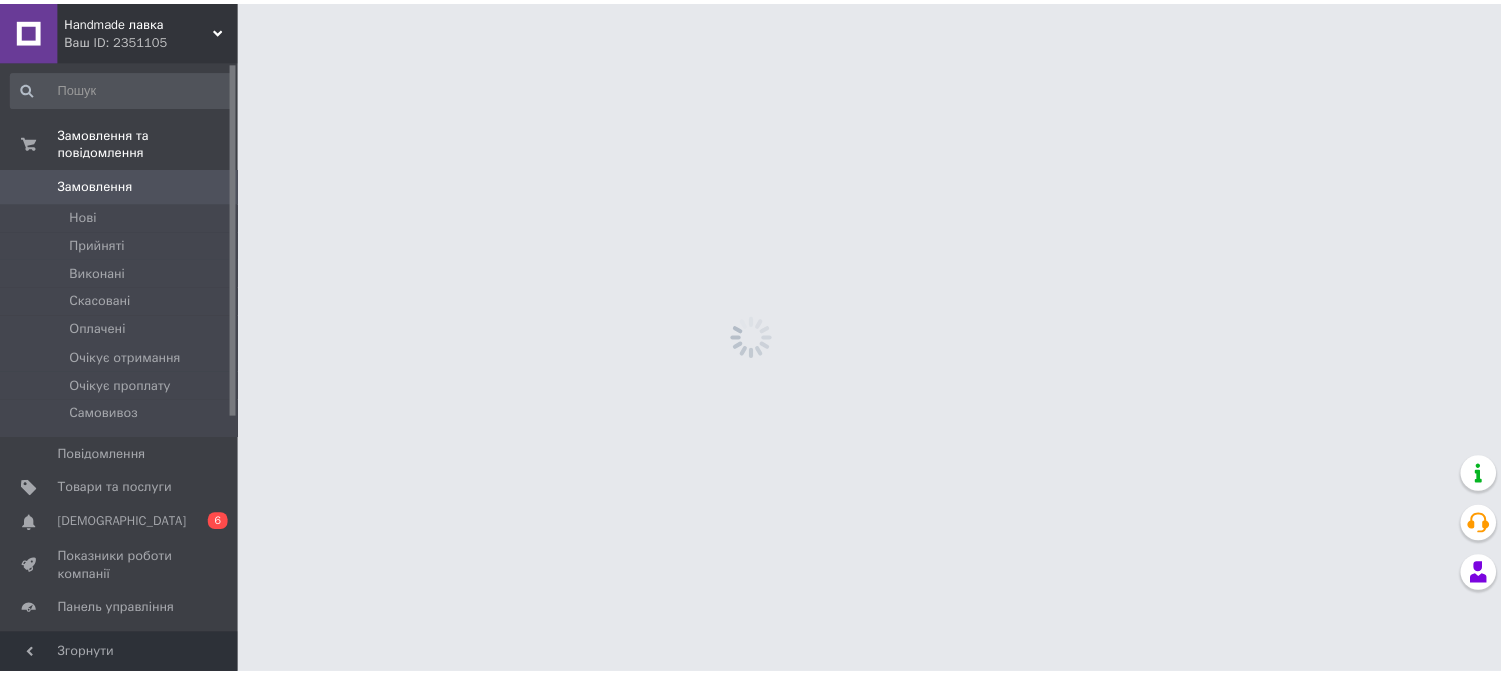 scroll, scrollTop: 0, scrollLeft: 0, axis: both 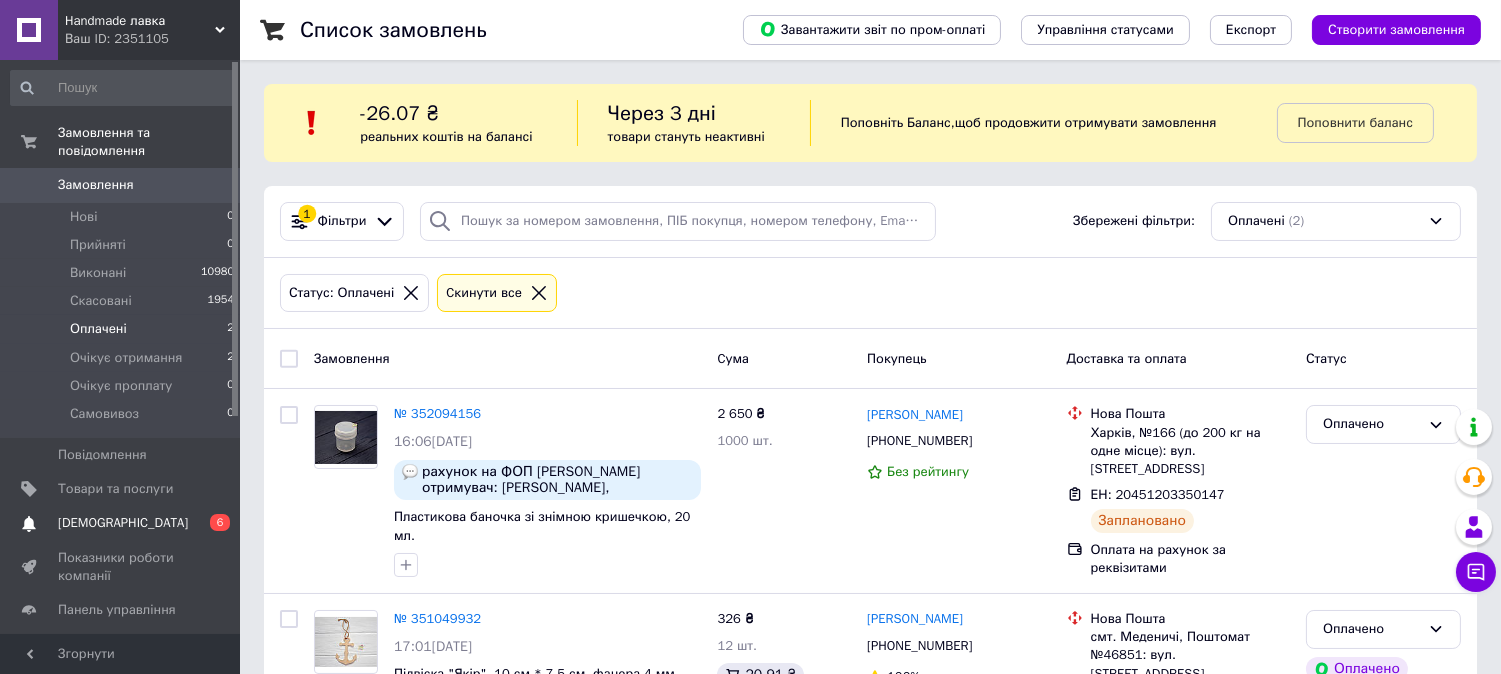 click on "[DEMOGRAPHIC_DATA]" at bounding box center [121, 523] 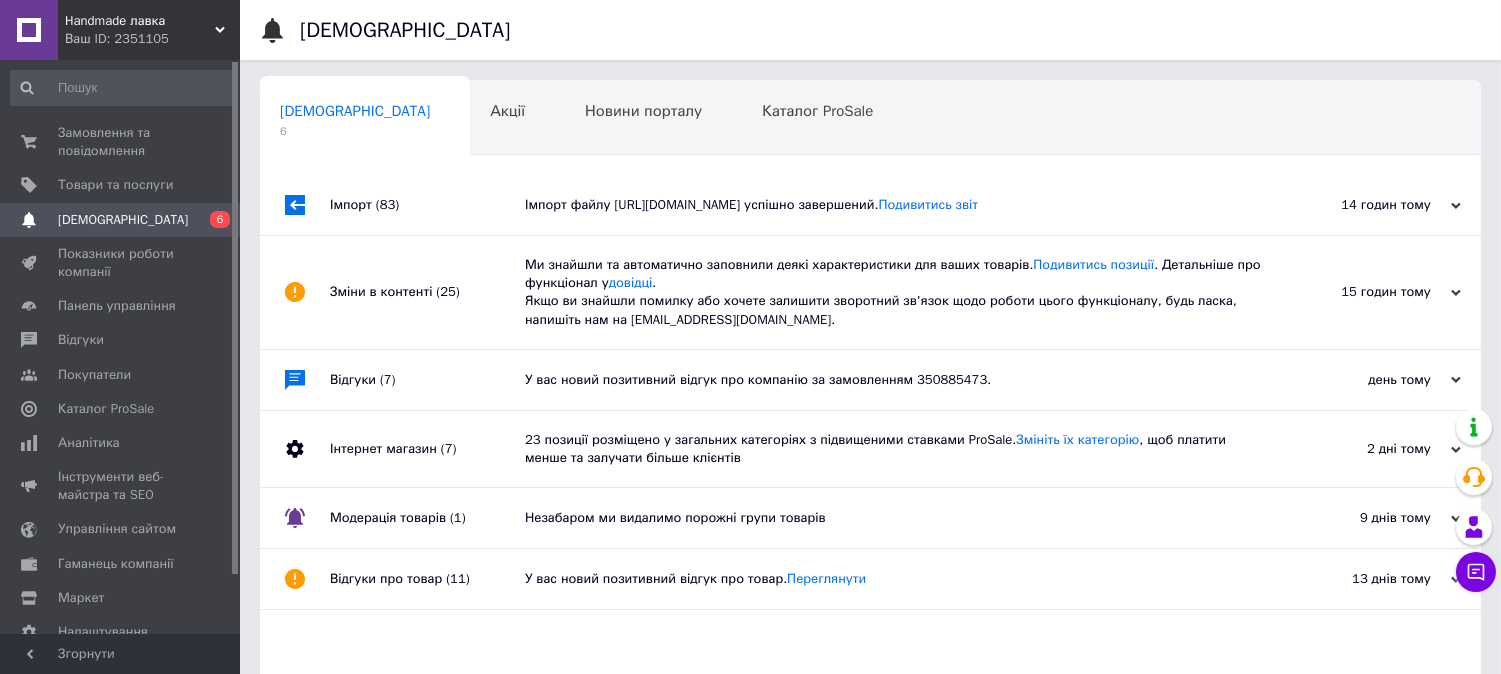 click on "У вас новий позитивний відгук про компанію за замовленням 350885473." at bounding box center (893, 380) 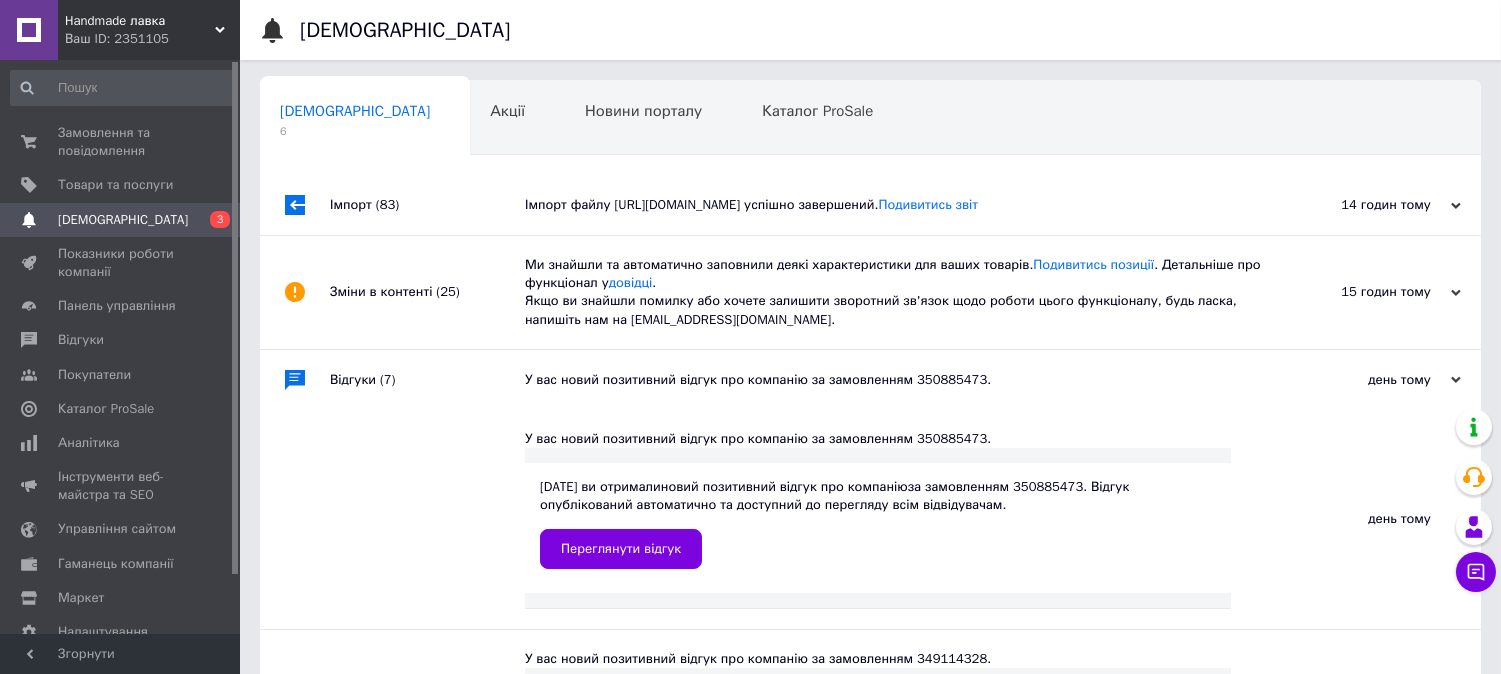click on "Ми знайшли та автоматично заповнили деякі характеристики для ваших товарів.  Подивитись позиції . Детальніше про функціонал у  довідці . Якщо ви знайшли помилку або хочете залишити зворотний зв'язок щодо роботи цього функціоналу, будь ласка, напишіть нам на [EMAIL_ADDRESS][DOMAIN_NAME]." at bounding box center [893, 292] 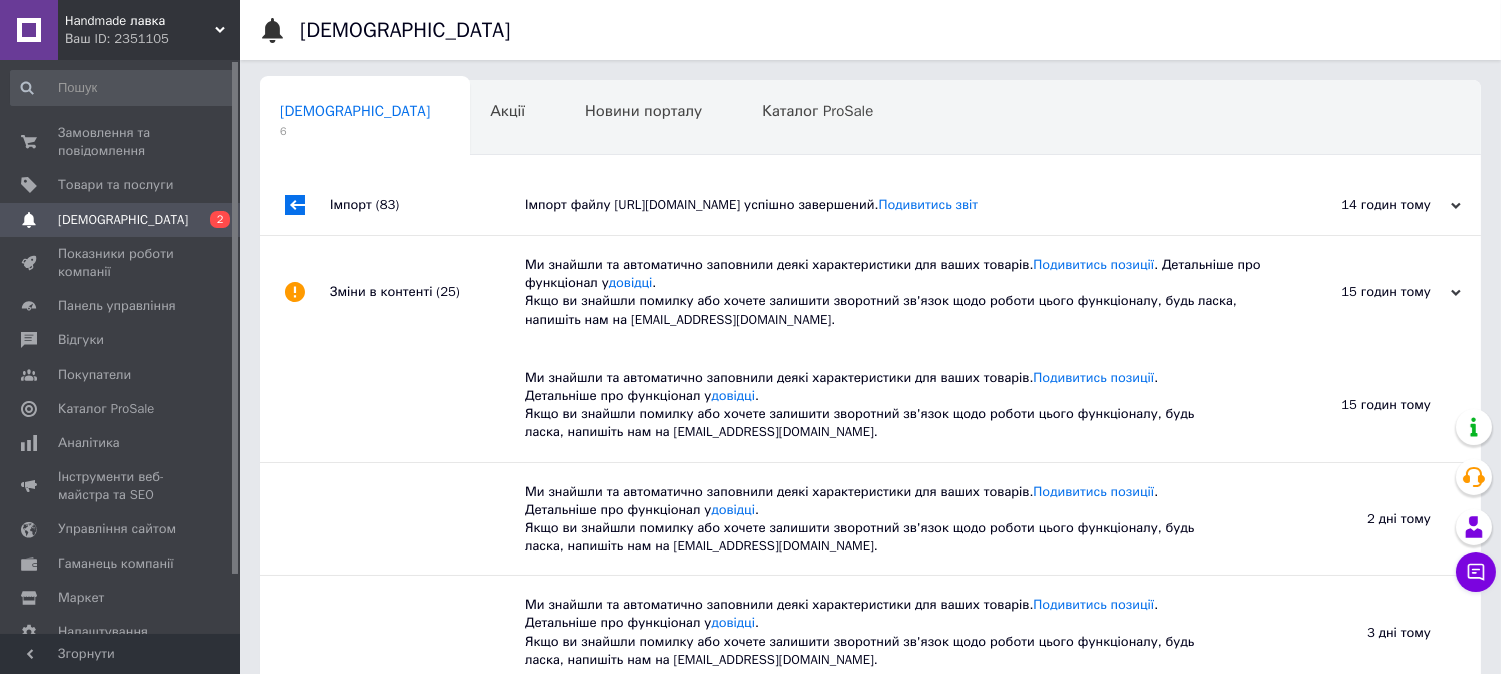 click on "Імпорт файлу [URL][DOMAIN_NAME] успішно завершений.  Подивитись звіт" at bounding box center (893, 205) 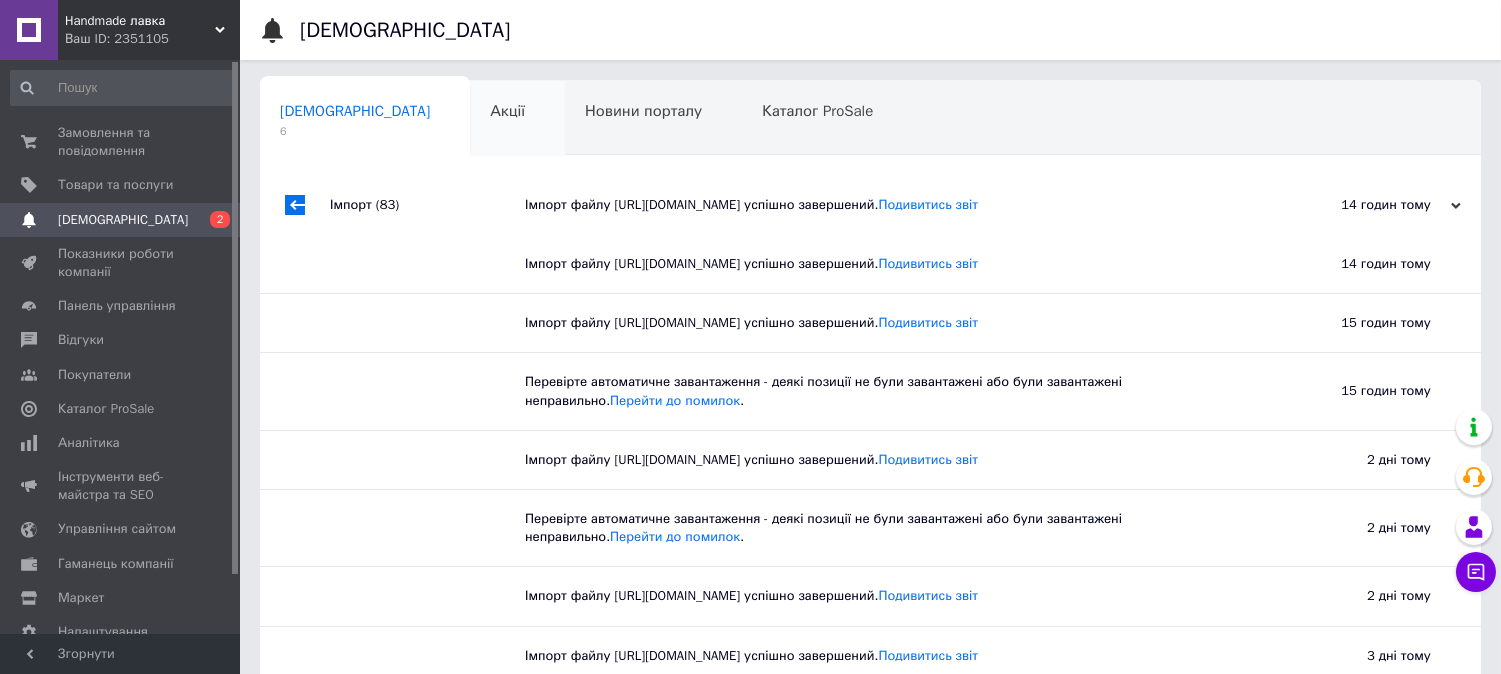 click on "Акції 0" at bounding box center [517, 119] 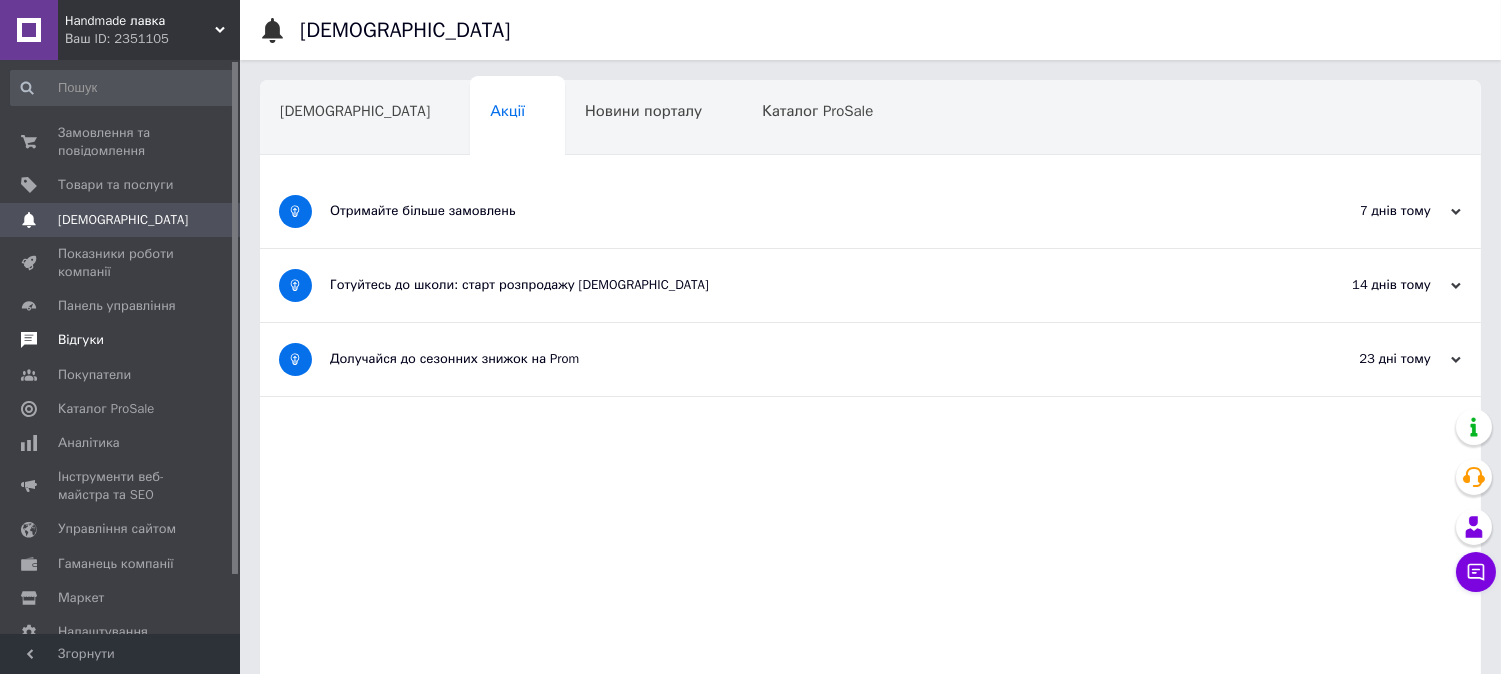 click on "Відгуки" at bounding box center (121, 340) 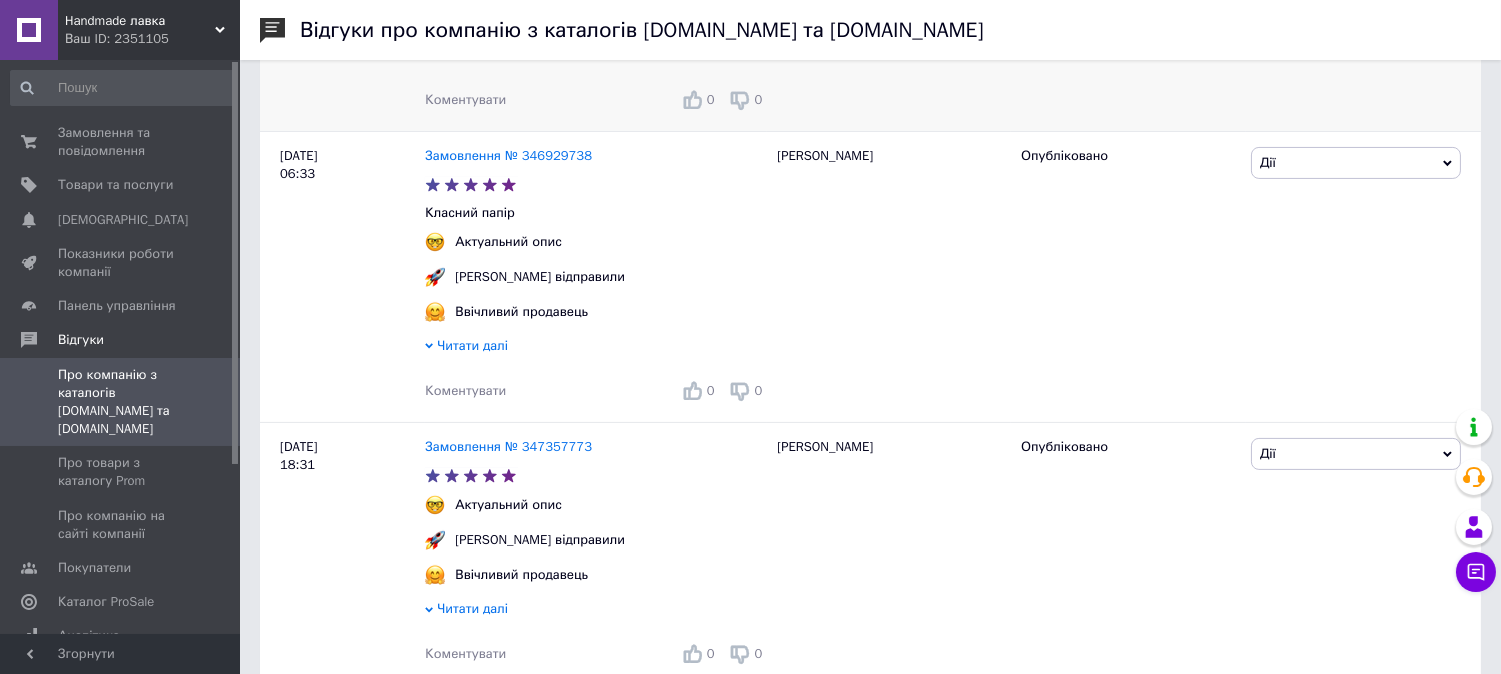 scroll, scrollTop: 888, scrollLeft: 0, axis: vertical 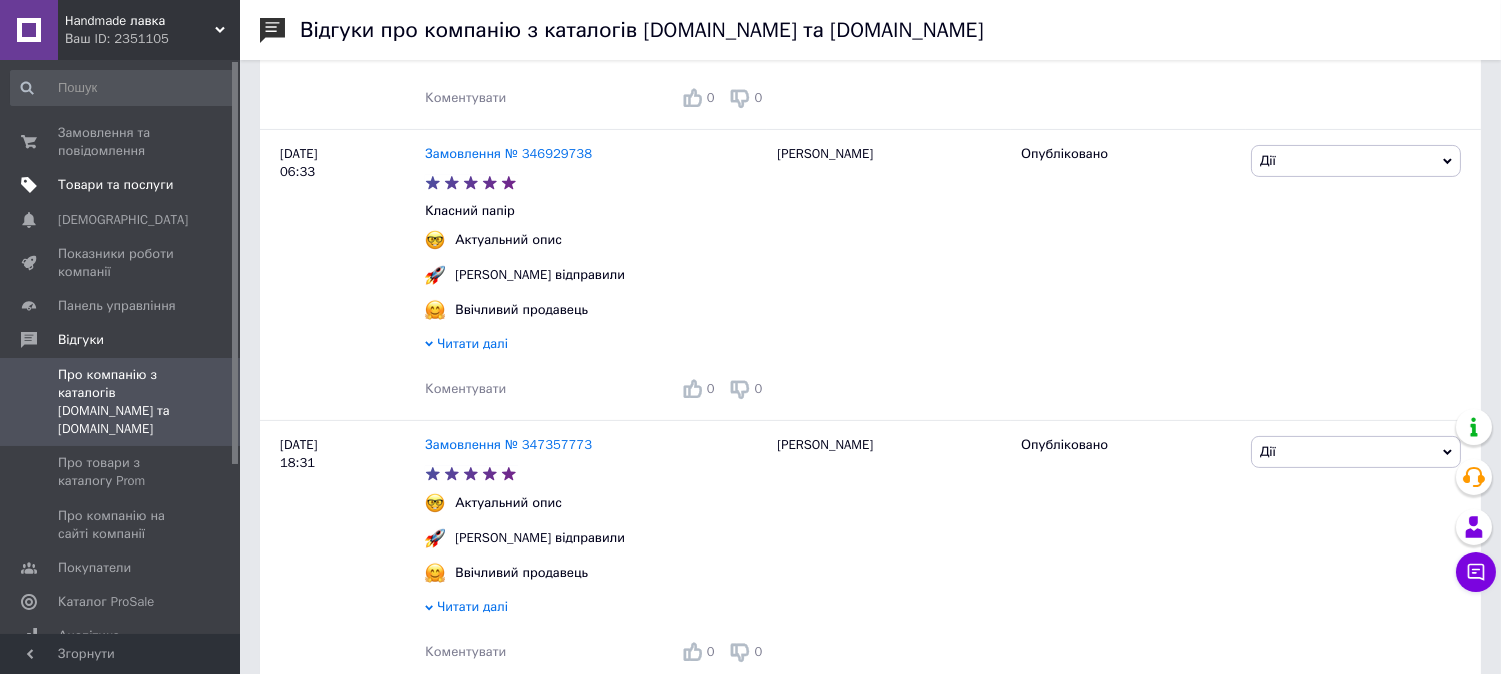 click on "Товари та послуги" at bounding box center [115, 185] 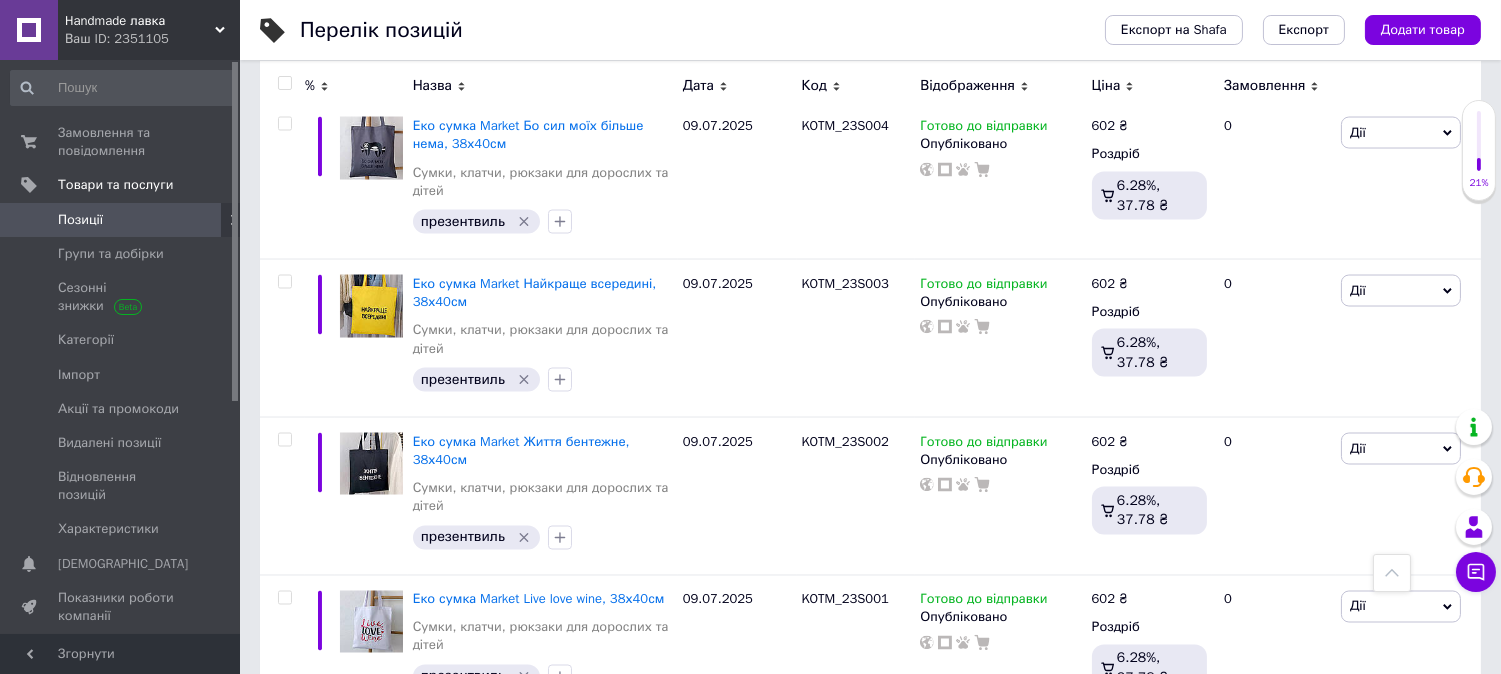 scroll, scrollTop: 6206, scrollLeft: 0, axis: vertical 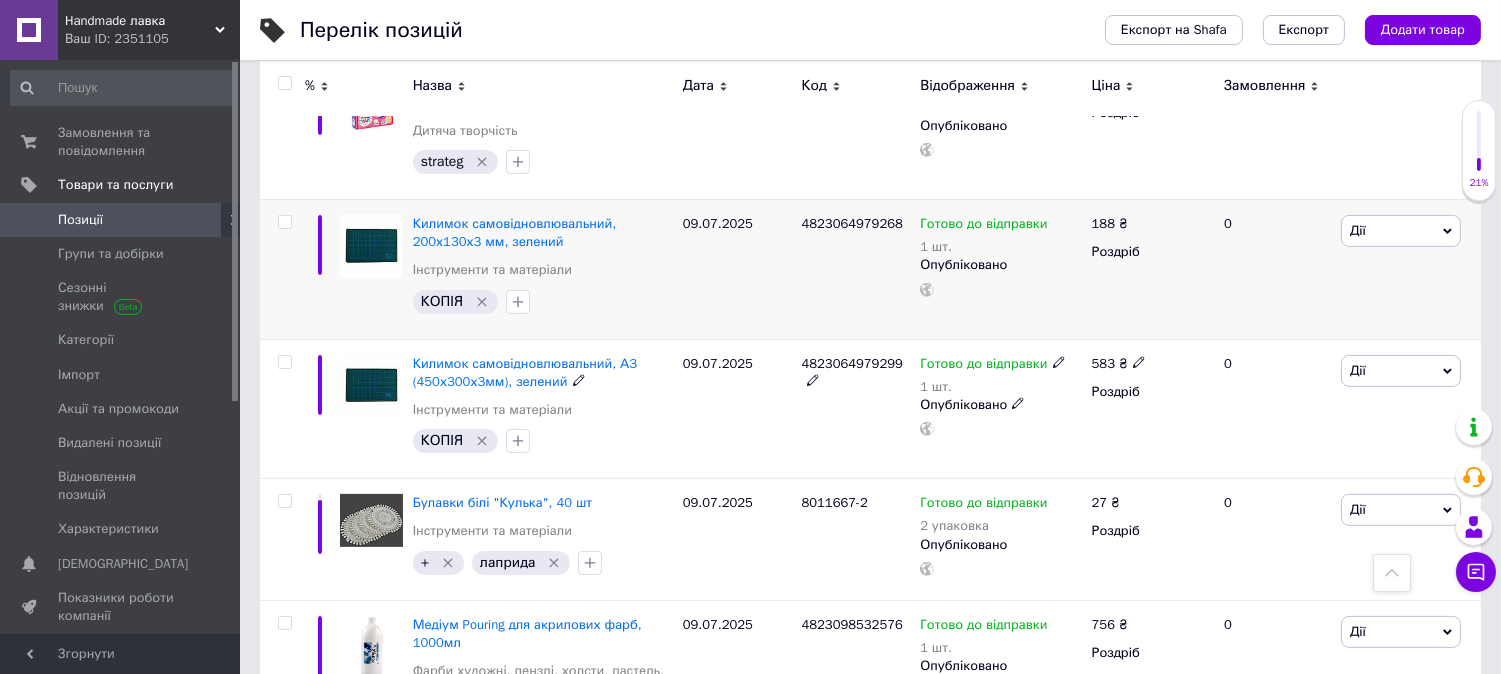 click 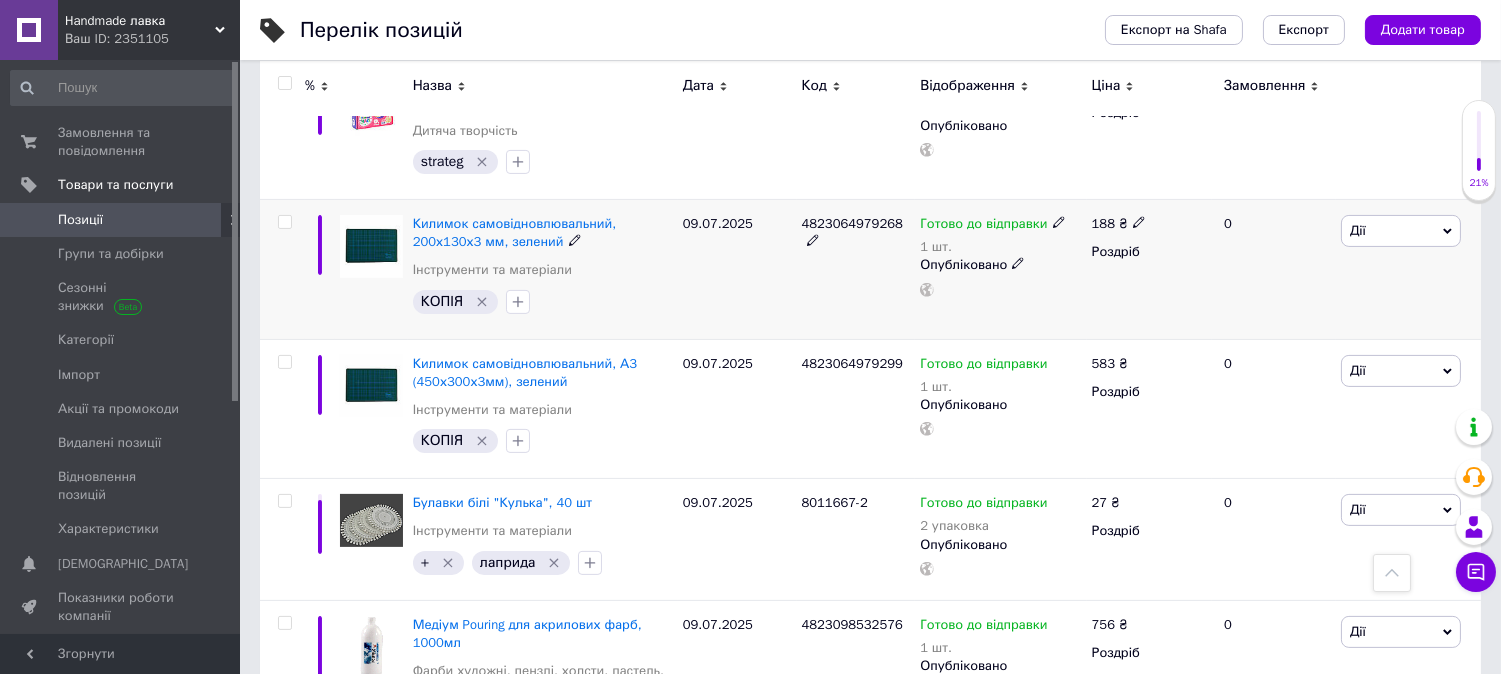 click 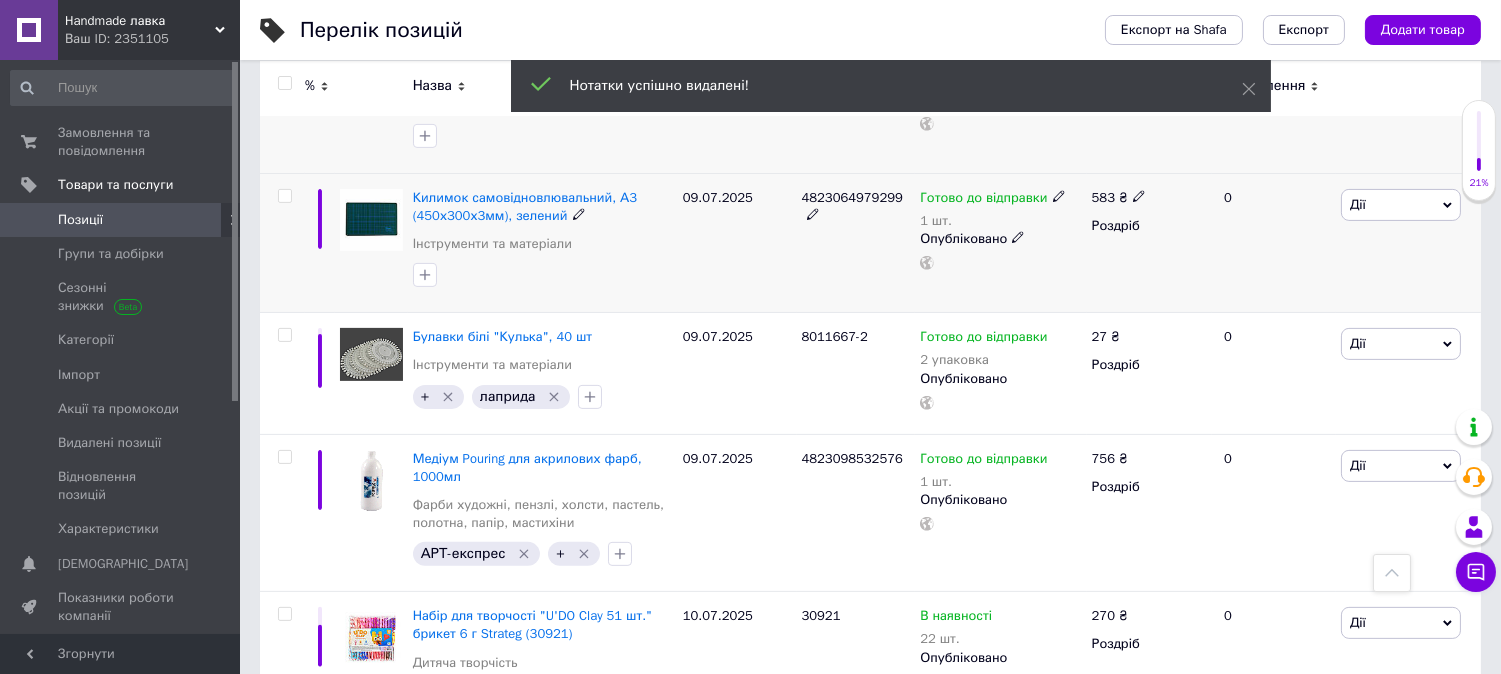 scroll, scrollTop: 984, scrollLeft: 0, axis: vertical 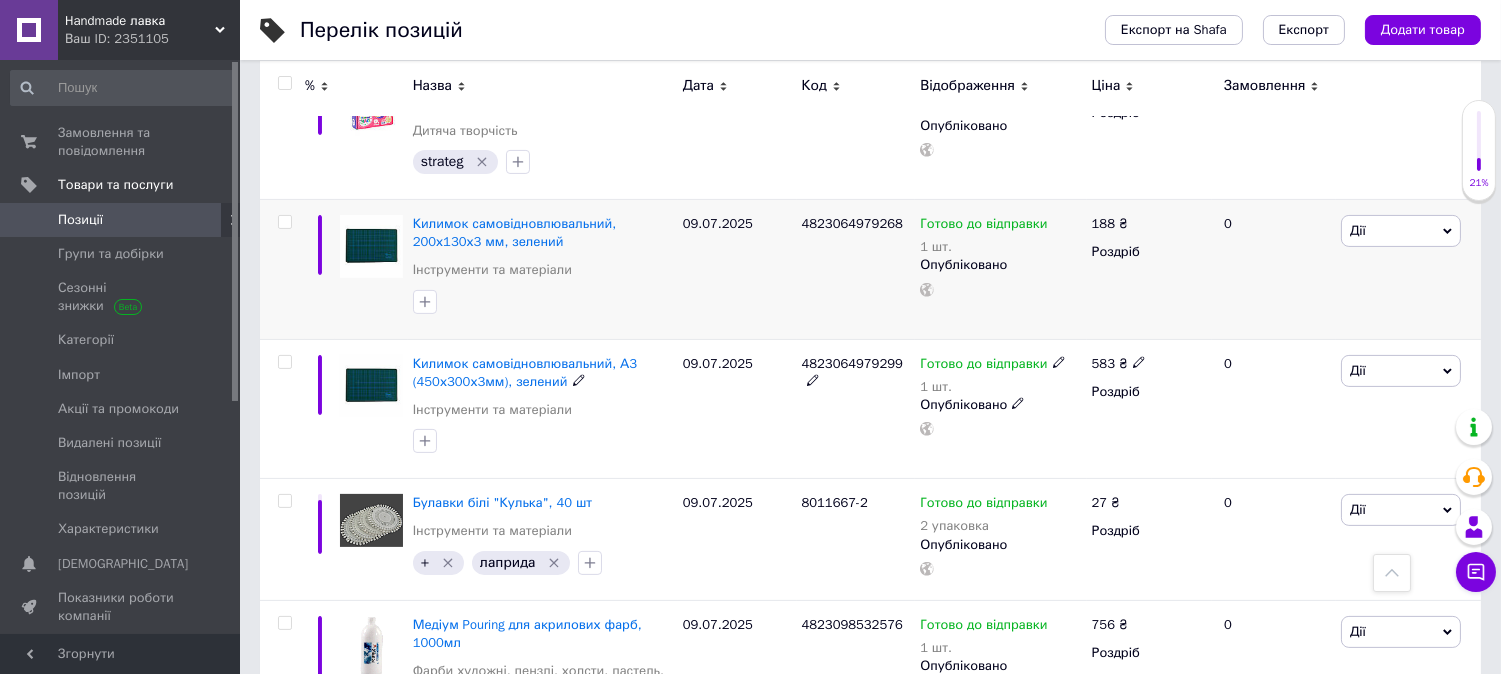 click at bounding box center (284, 362) 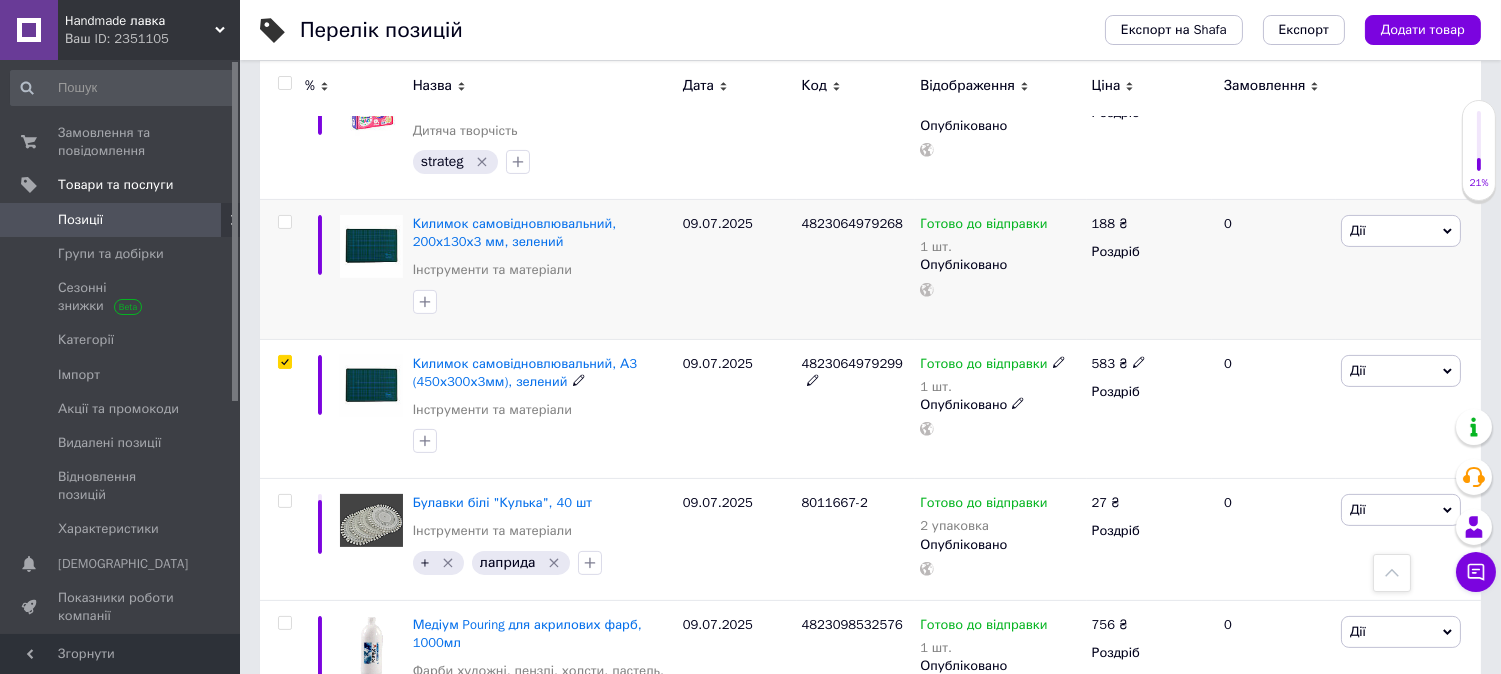 checkbox on "true" 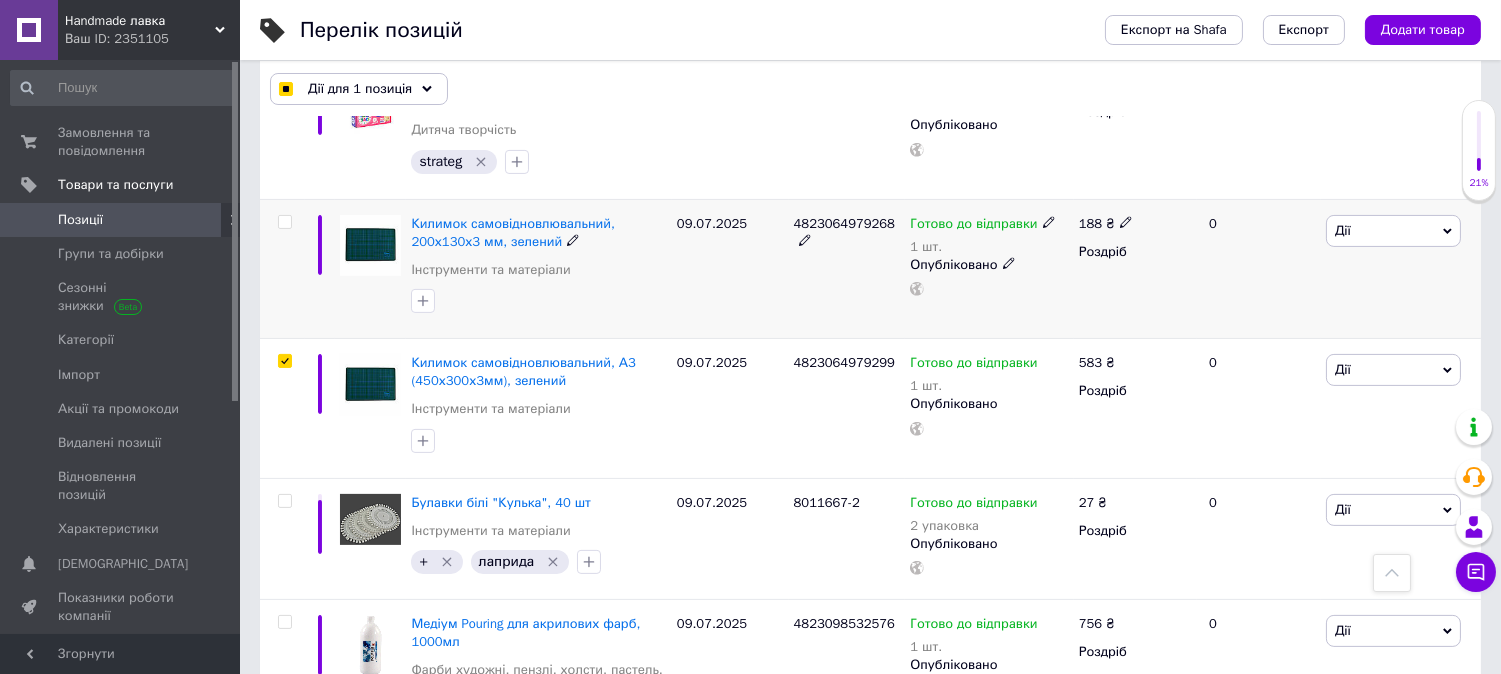scroll, scrollTop: 1001, scrollLeft: 0, axis: vertical 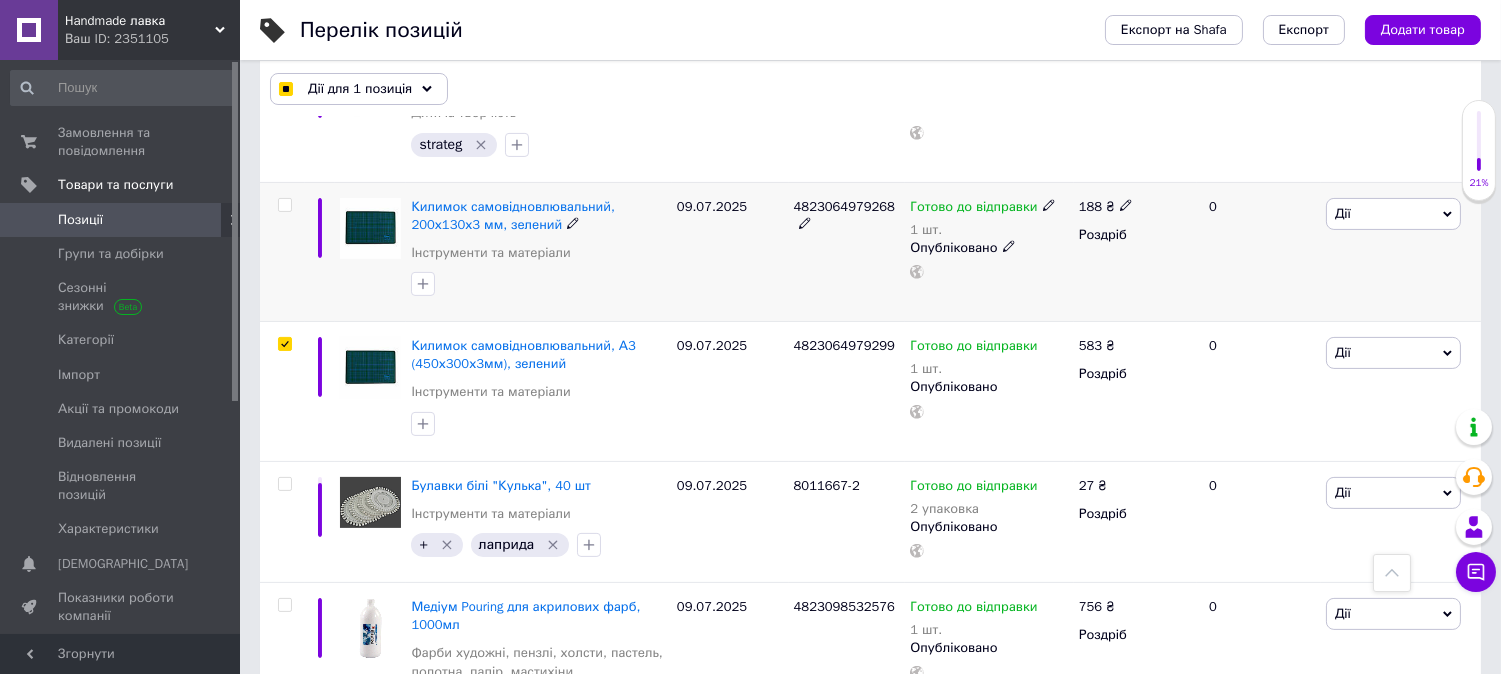 click at bounding box center (284, 205) 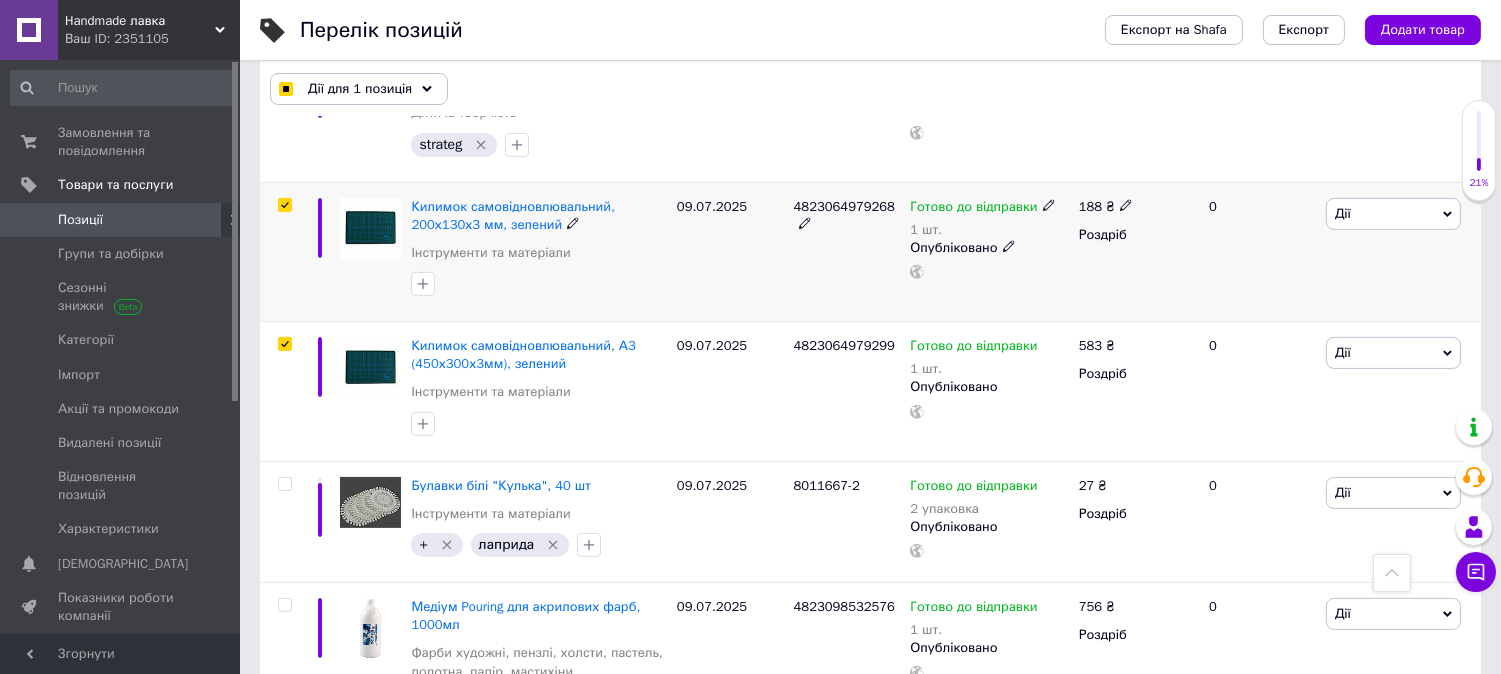 checkbox on "true" 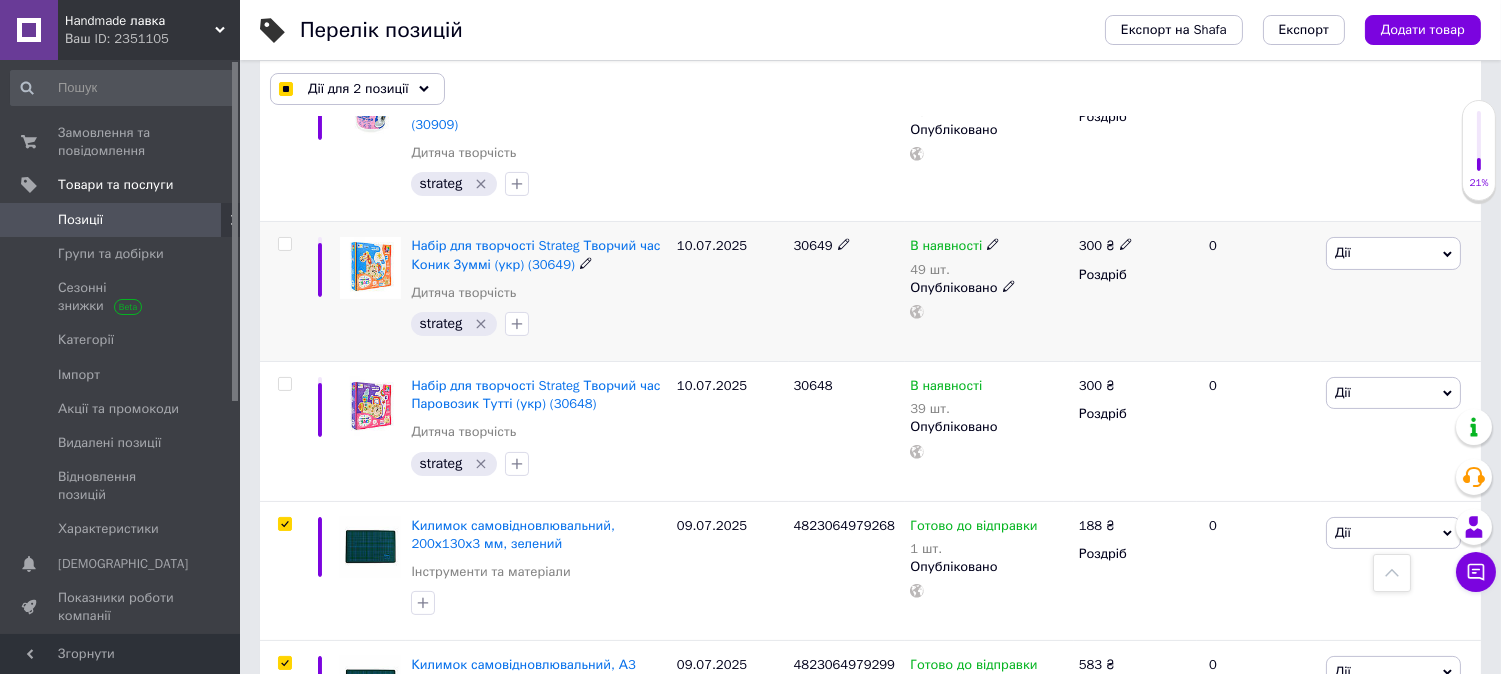 scroll, scrollTop: 778, scrollLeft: 0, axis: vertical 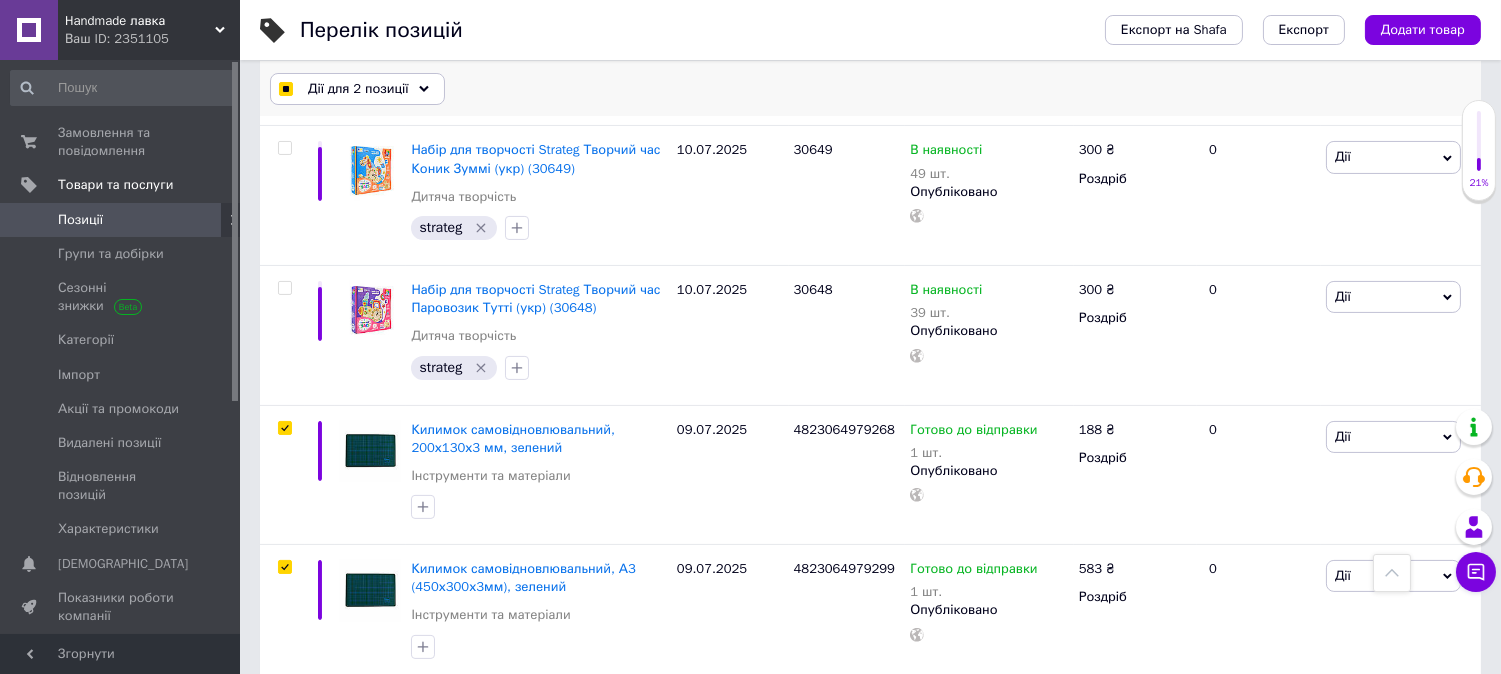 click on "Дії для 2 позиції" at bounding box center (358, 89) 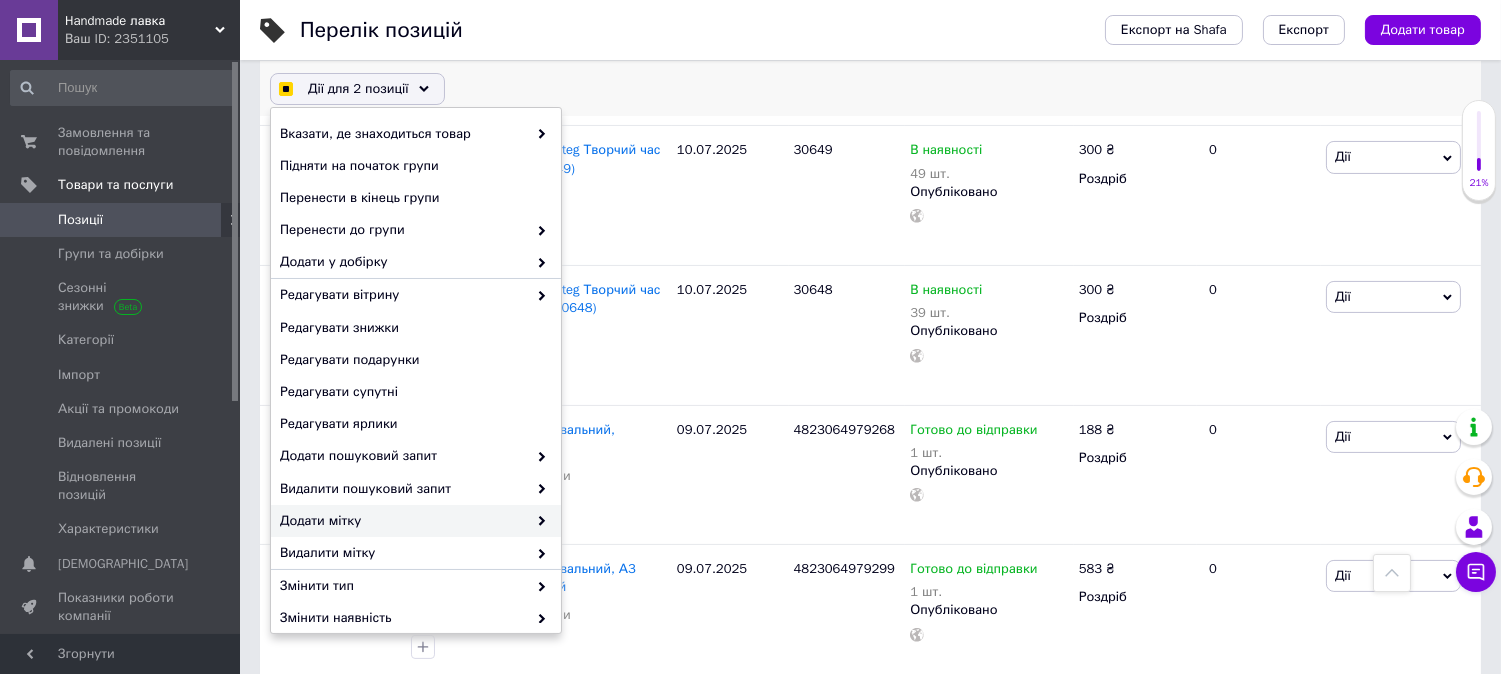 click on "Додати мітку" at bounding box center (403, 521) 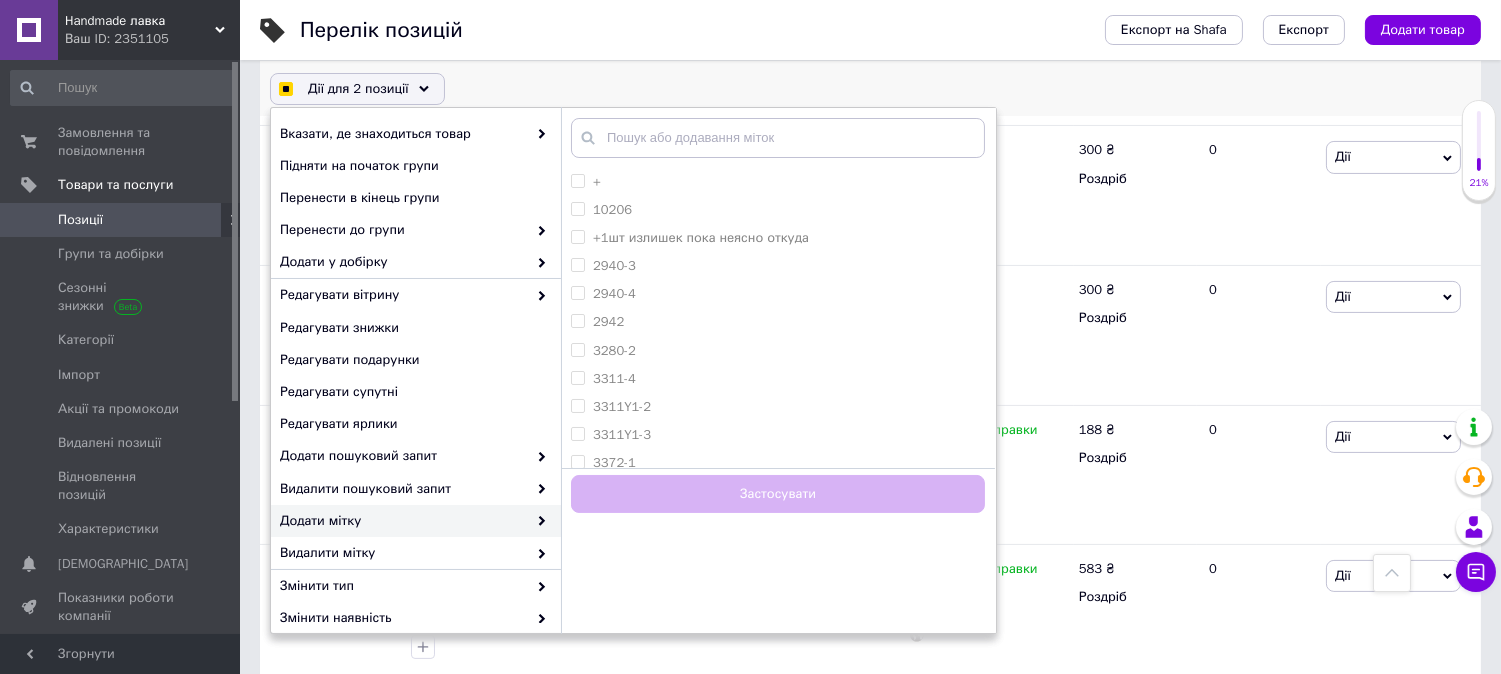 click on "+" at bounding box center (577, 180) 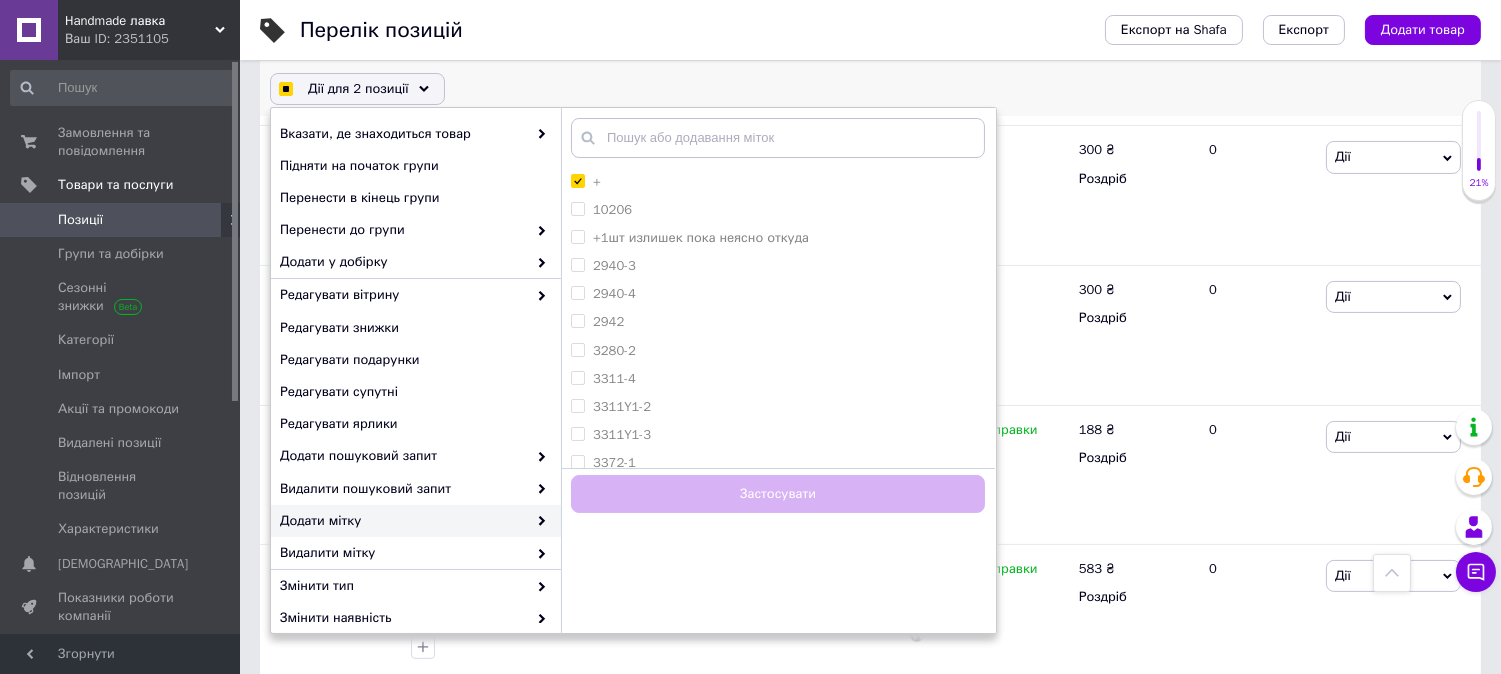 checkbox on "true" 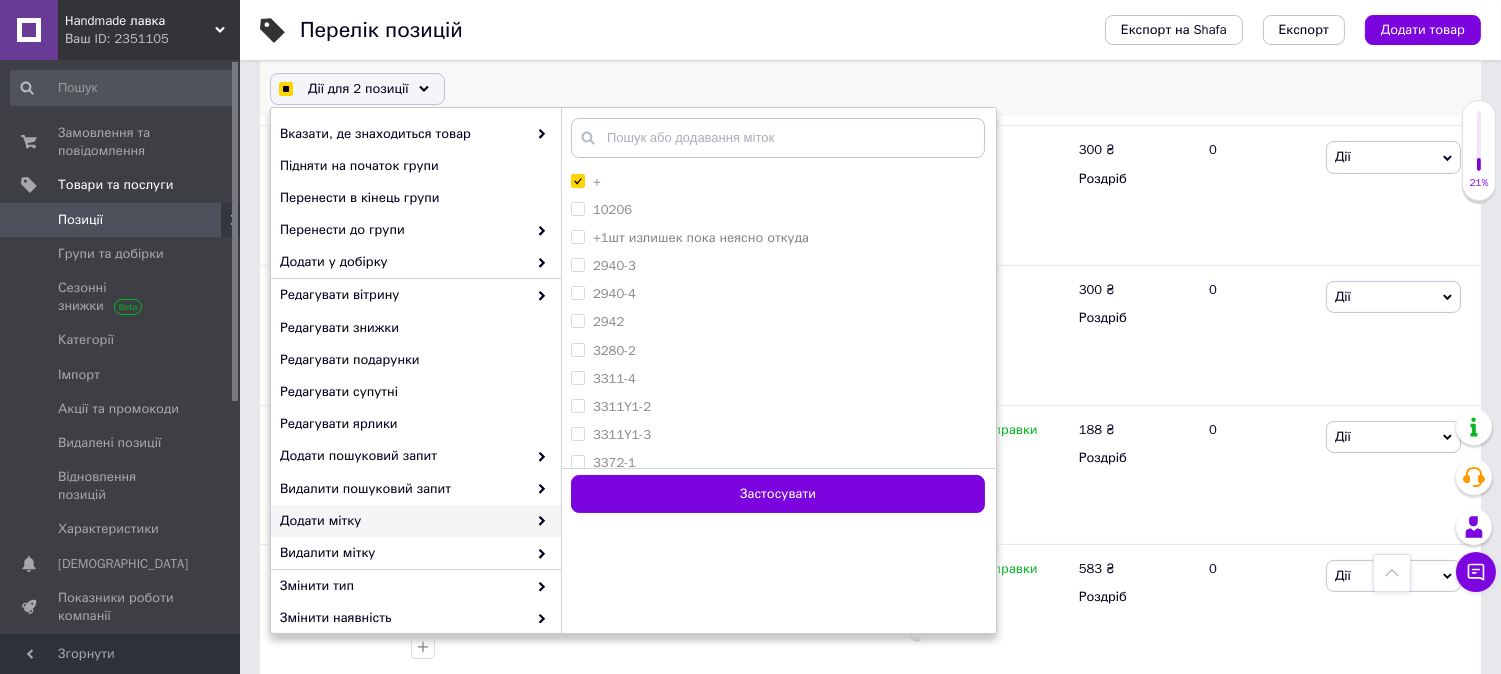 checkbox on "true" 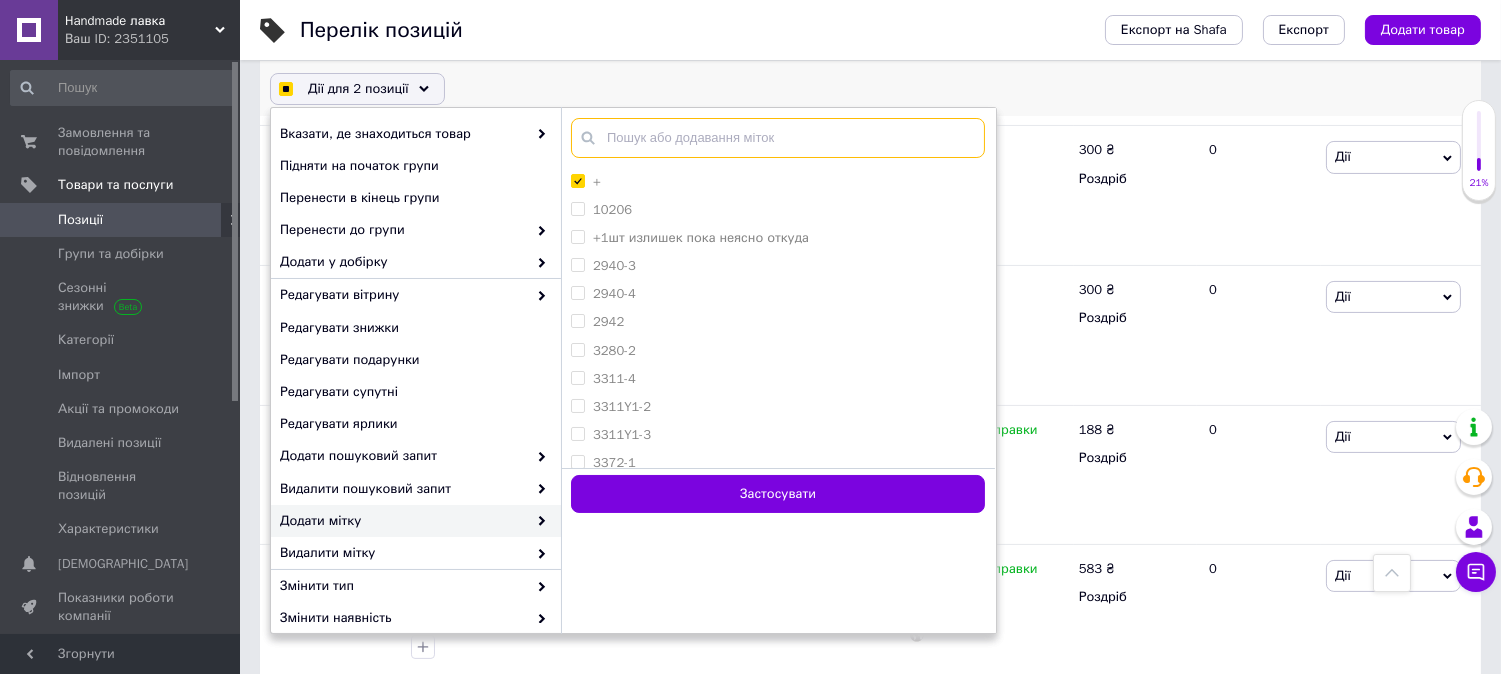 click at bounding box center (778, 138) 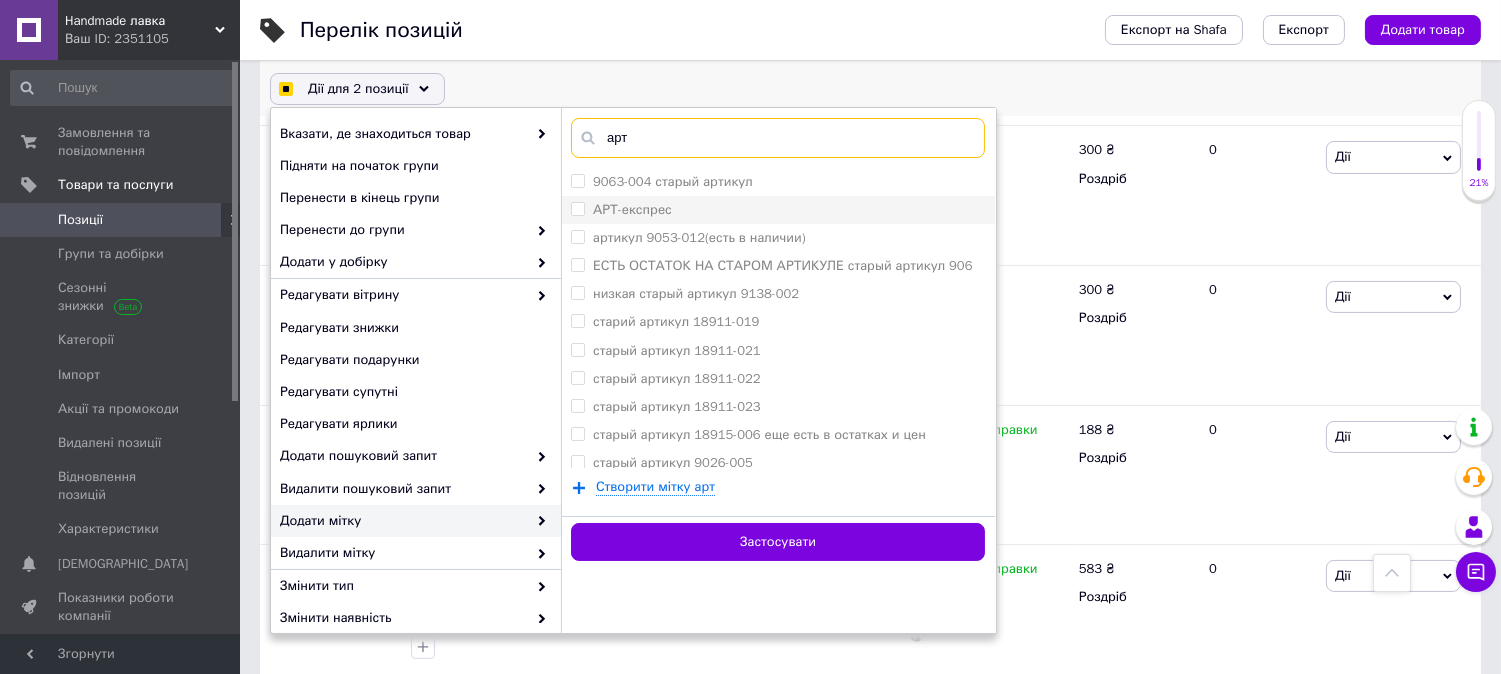 type on "арт" 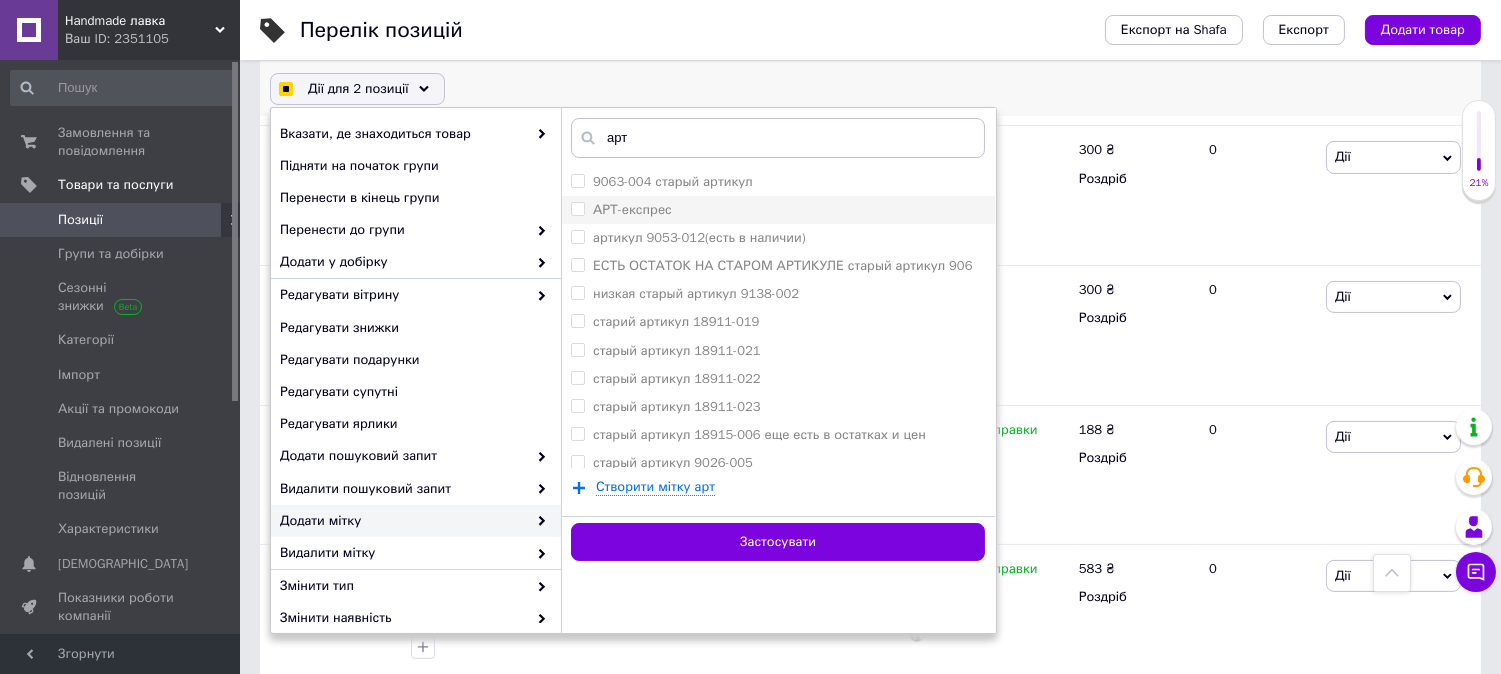 click on "АРТ-експрес" at bounding box center [577, 208] 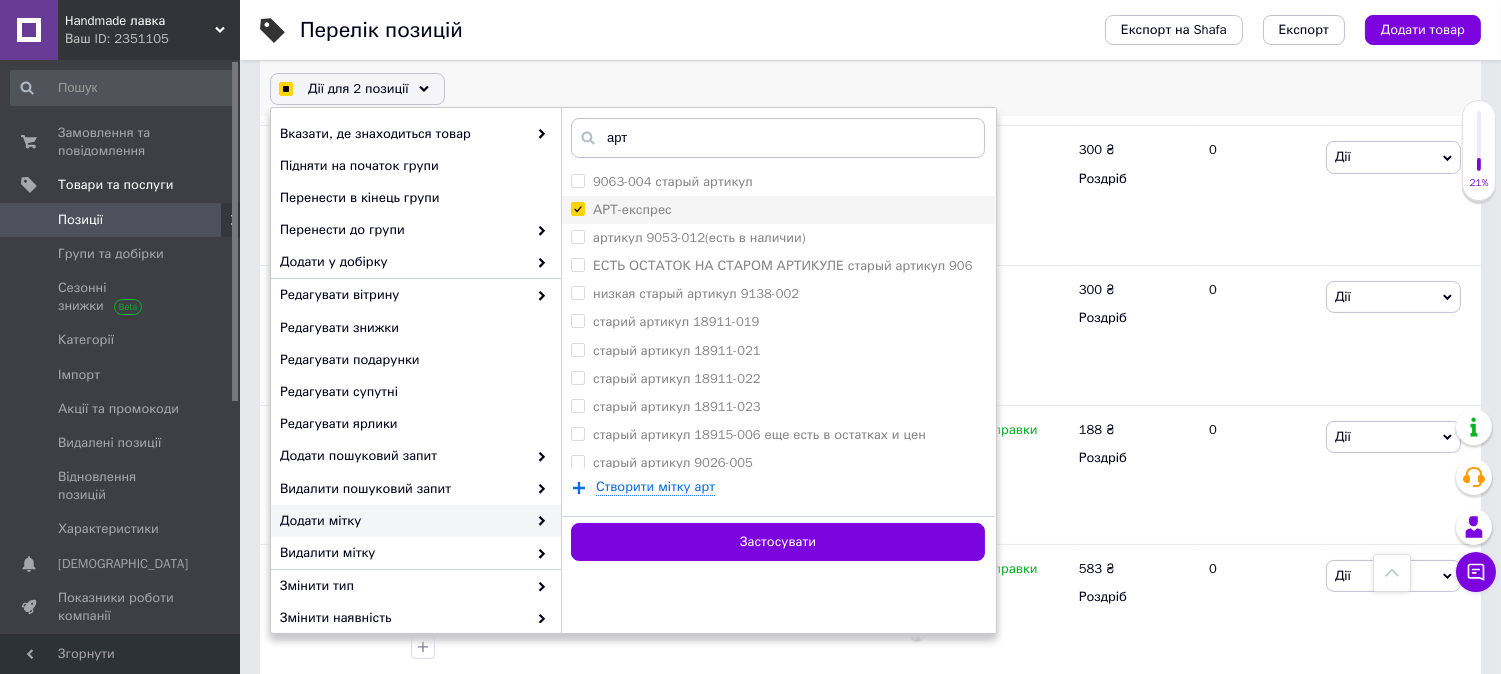 checkbox on "true" 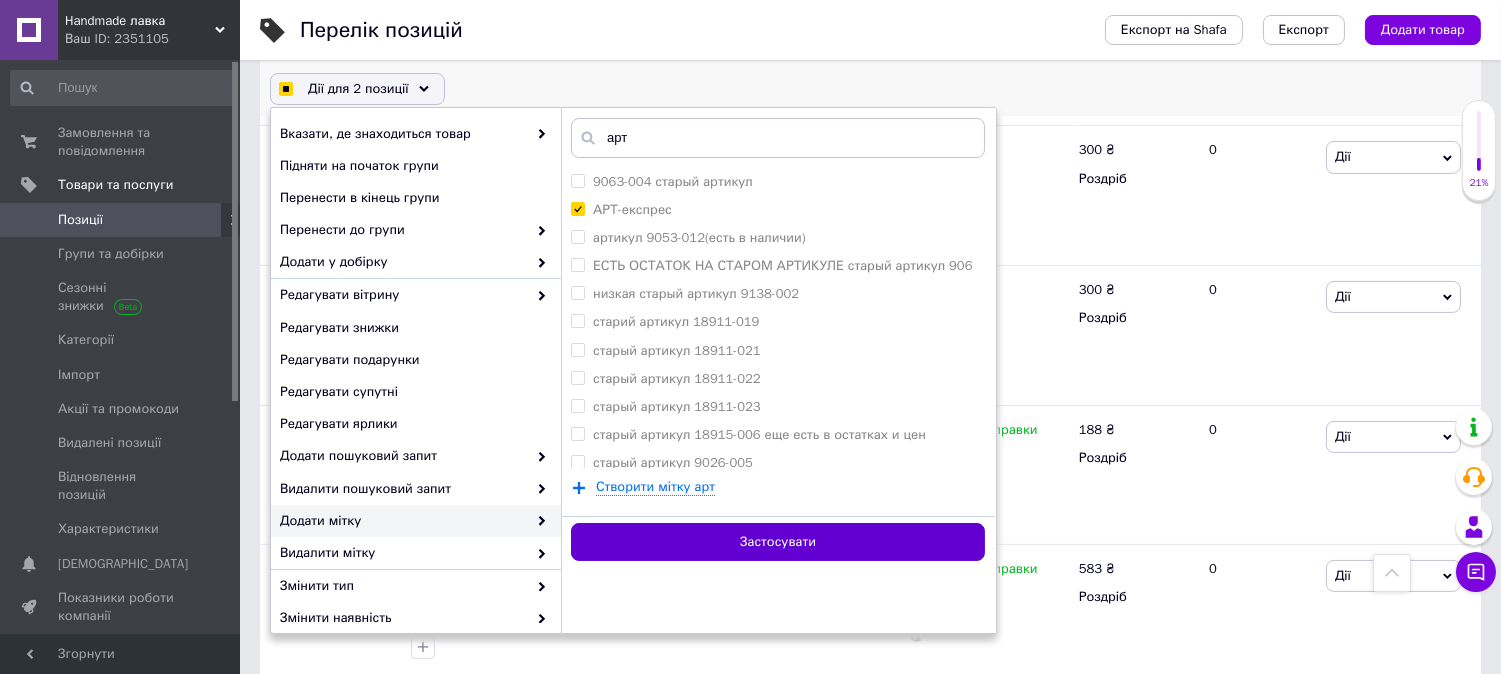 click on "Застосувати" at bounding box center [778, 542] 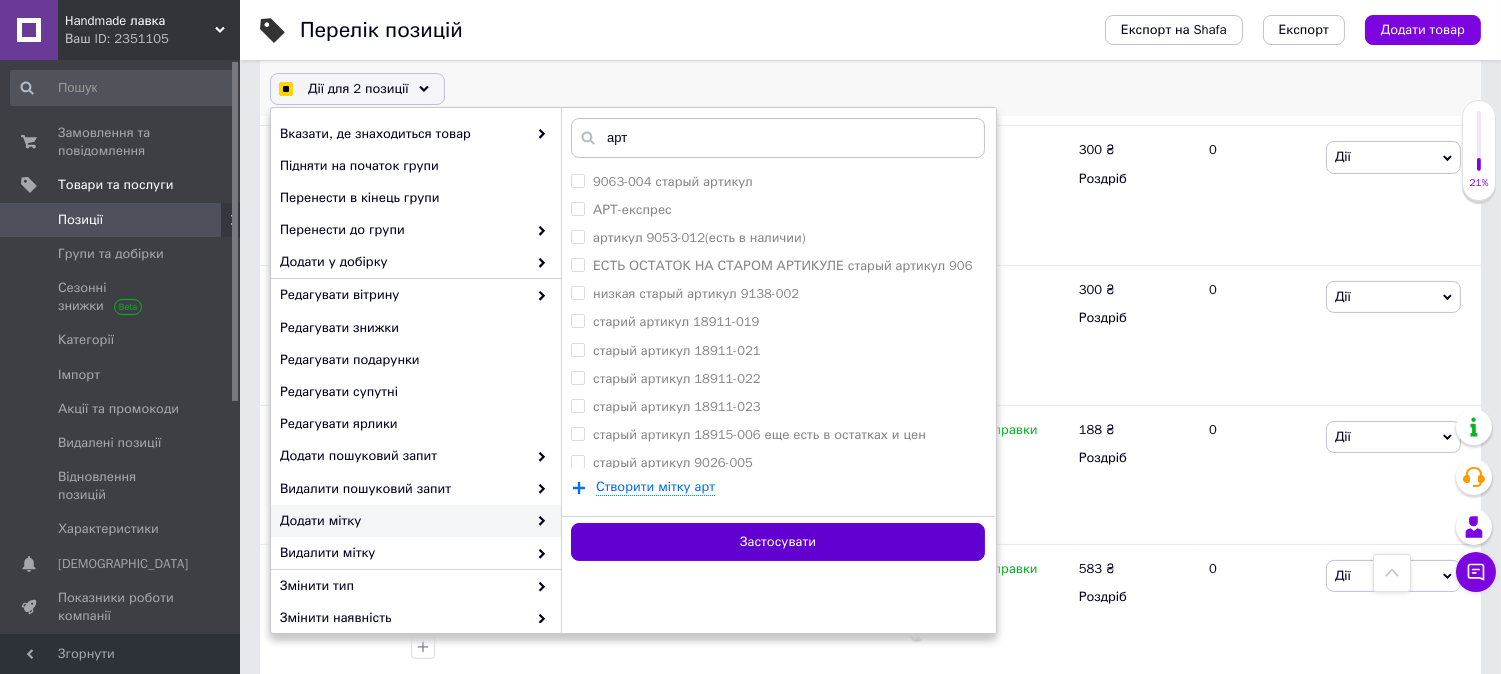checkbox on "false" 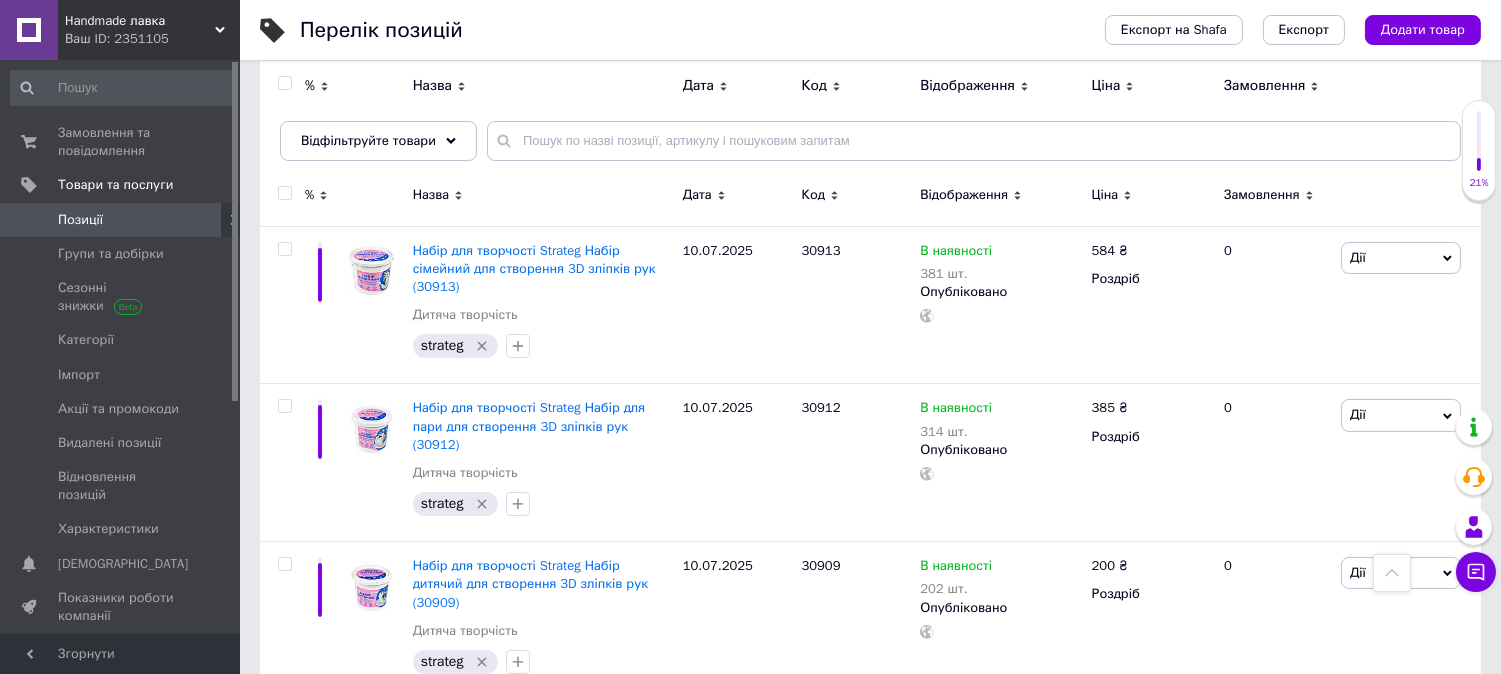 scroll, scrollTop: 0, scrollLeft: 0, axis: both 